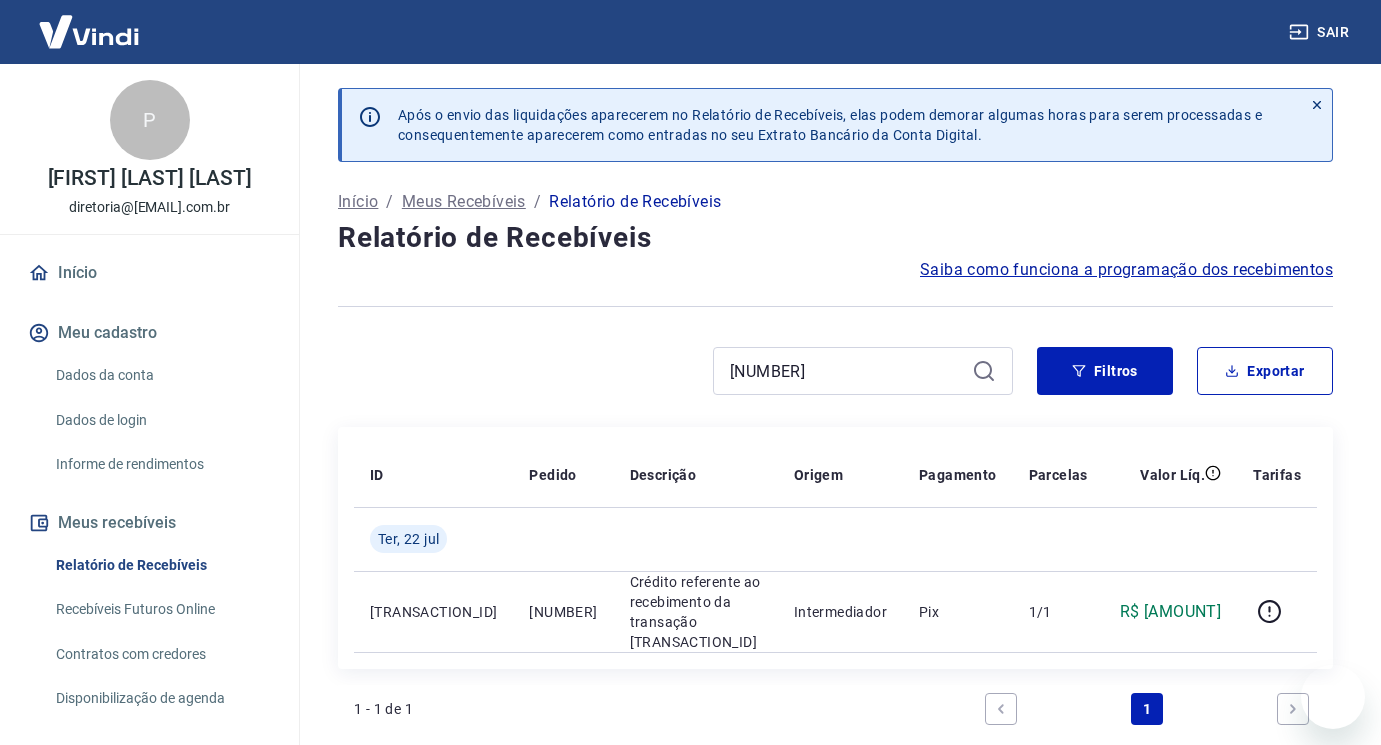 scroll, scrollTop: 0, scrollLeft: 0, axis: both 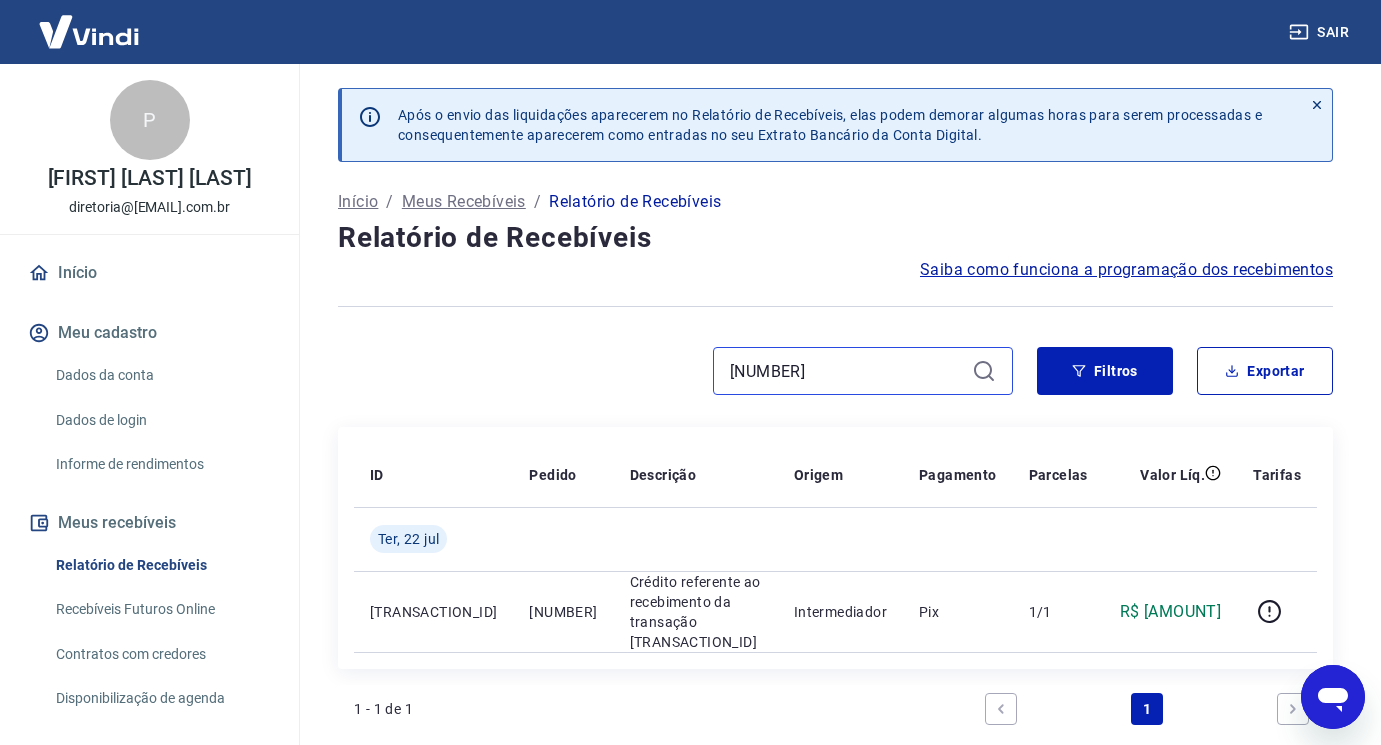 click on "[NUMBER]" at bounding box center (847, 371) 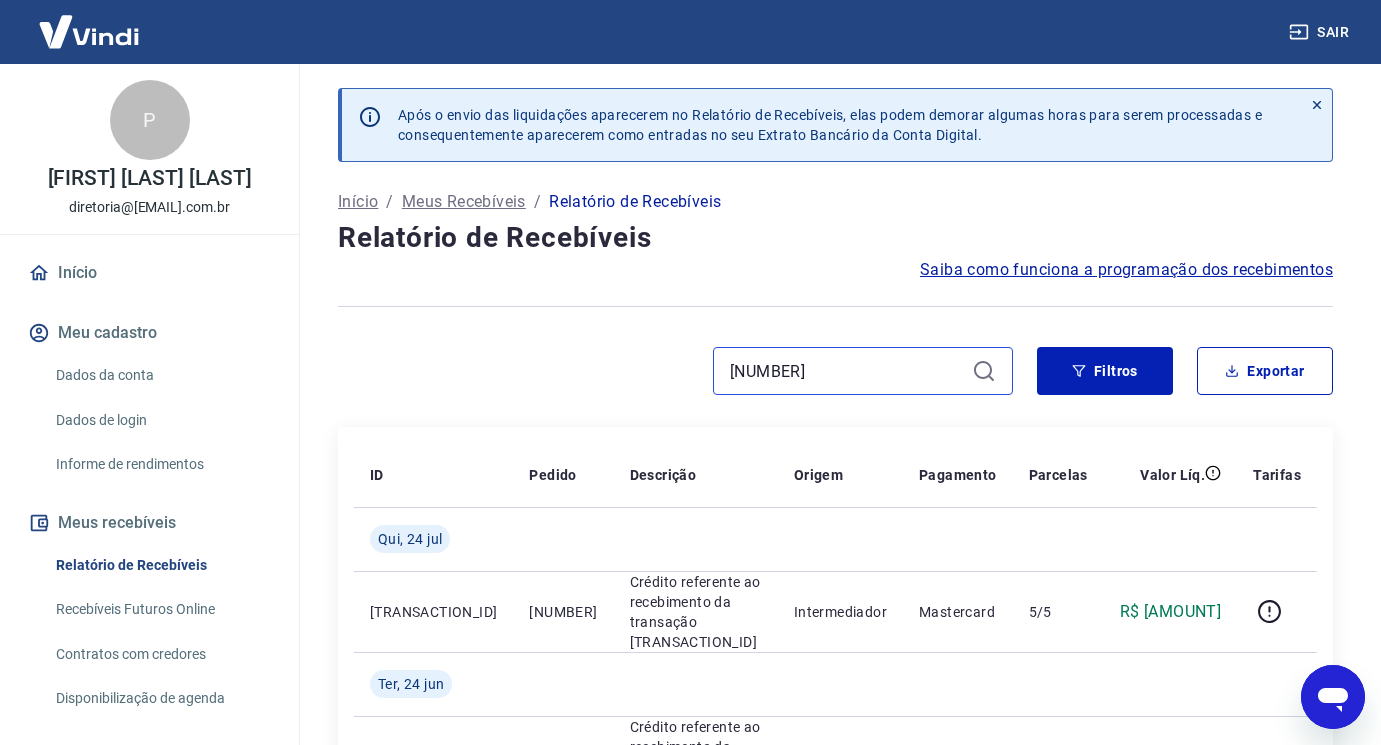 click on "[NUMBER]" at bounding box center [847, 371] 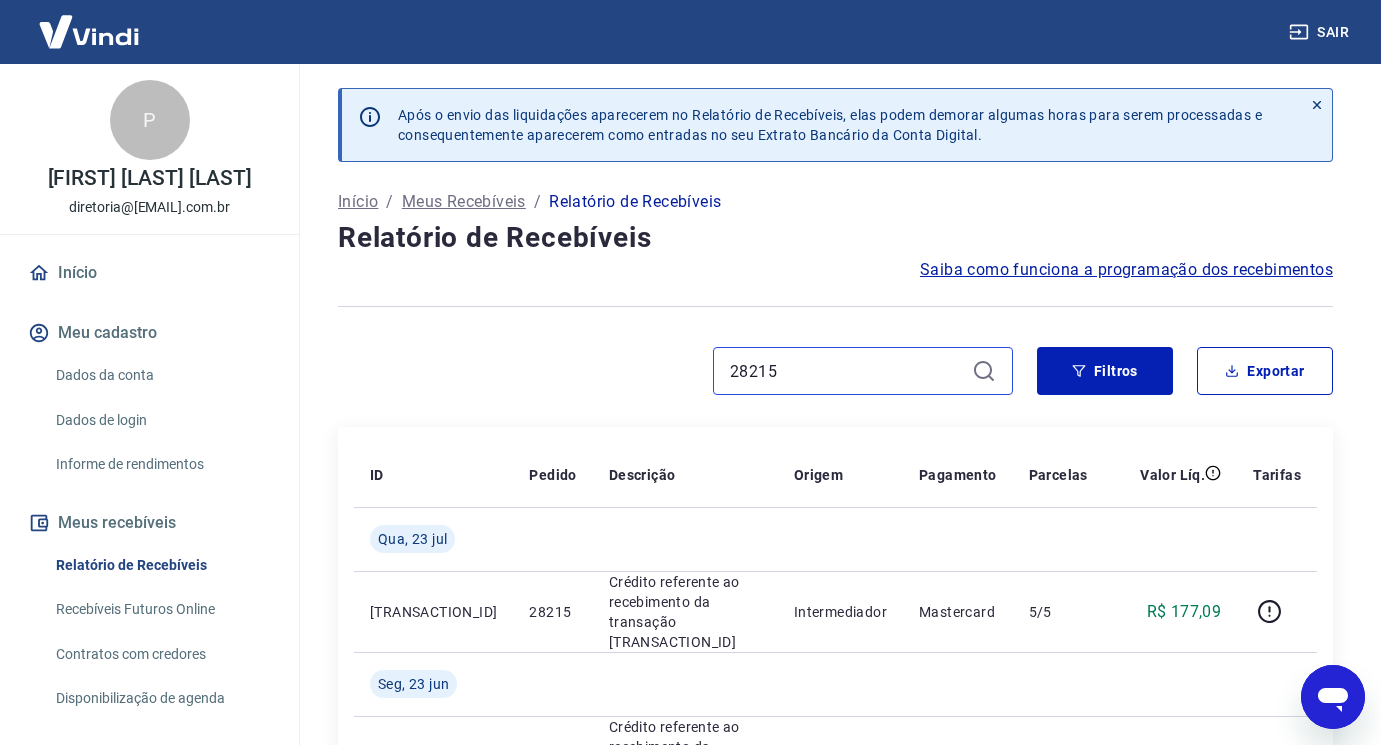 click on "28215" at bounding box center [847, 371] 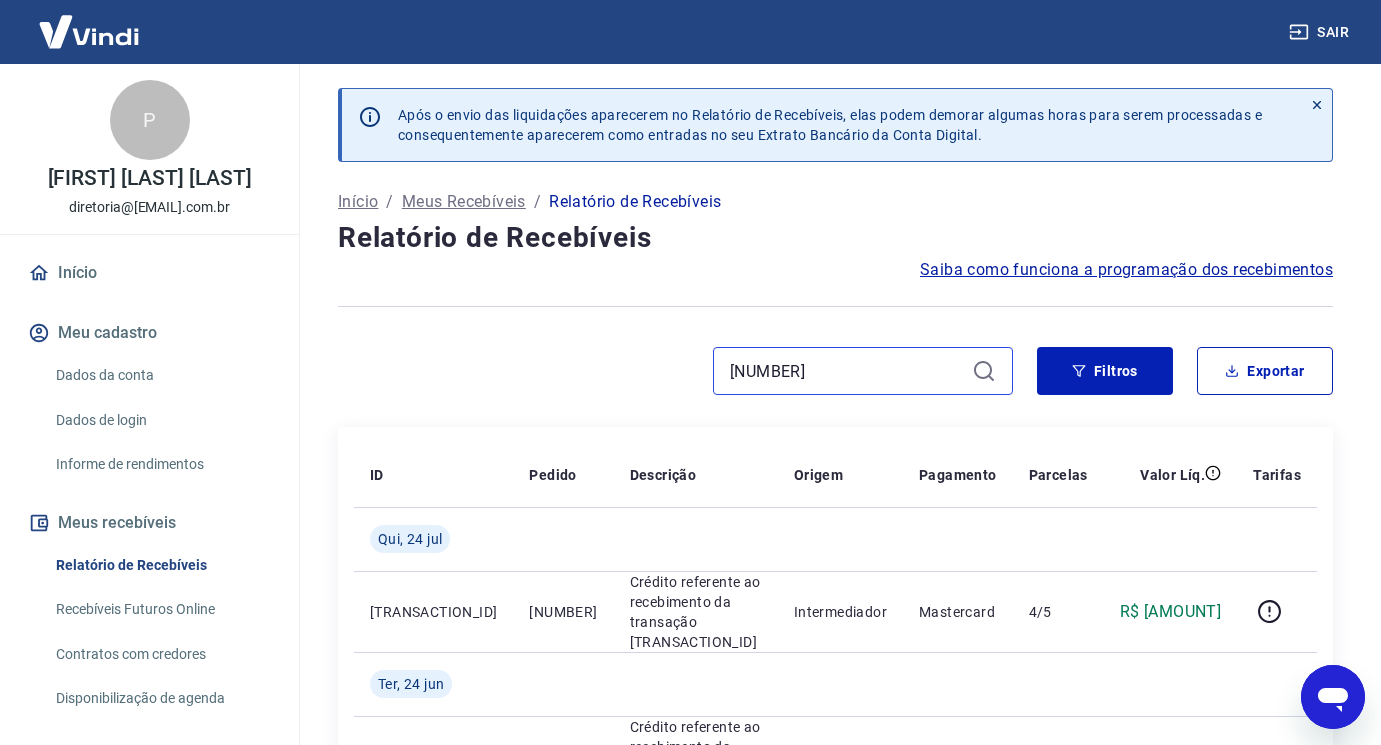 click on "[NUMBER]" at bounding box center (847, 371) 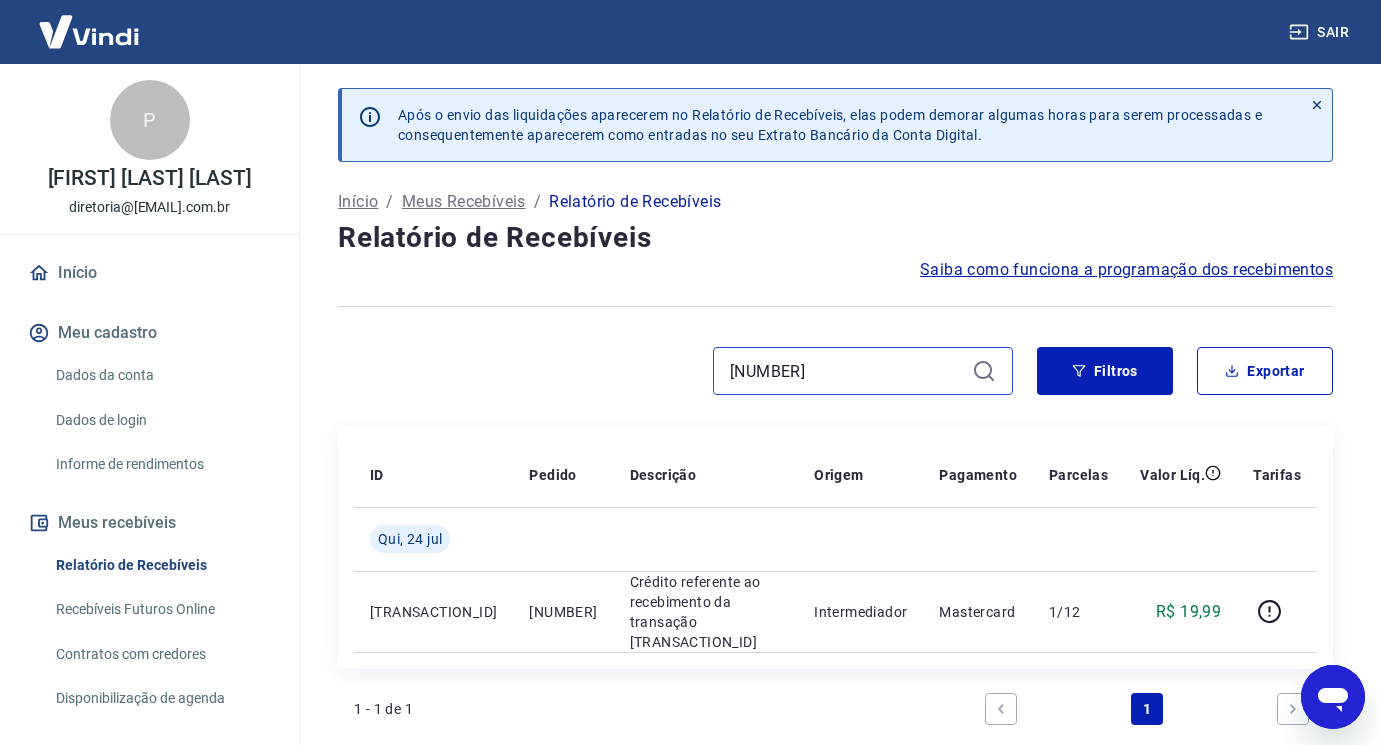 click on "[NUMBER]" at bounding box center (847, 371) 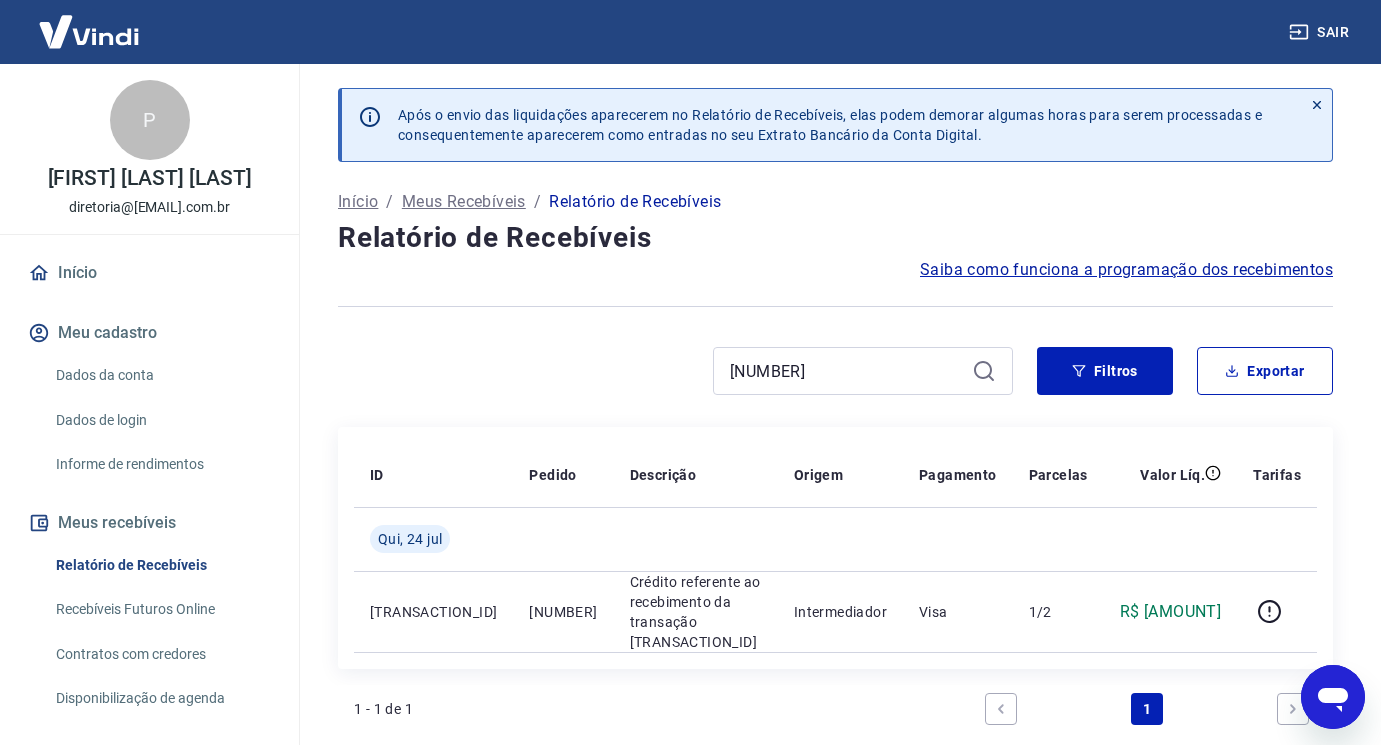 click on "[NUMBER]" at bounding box center (863, 371) 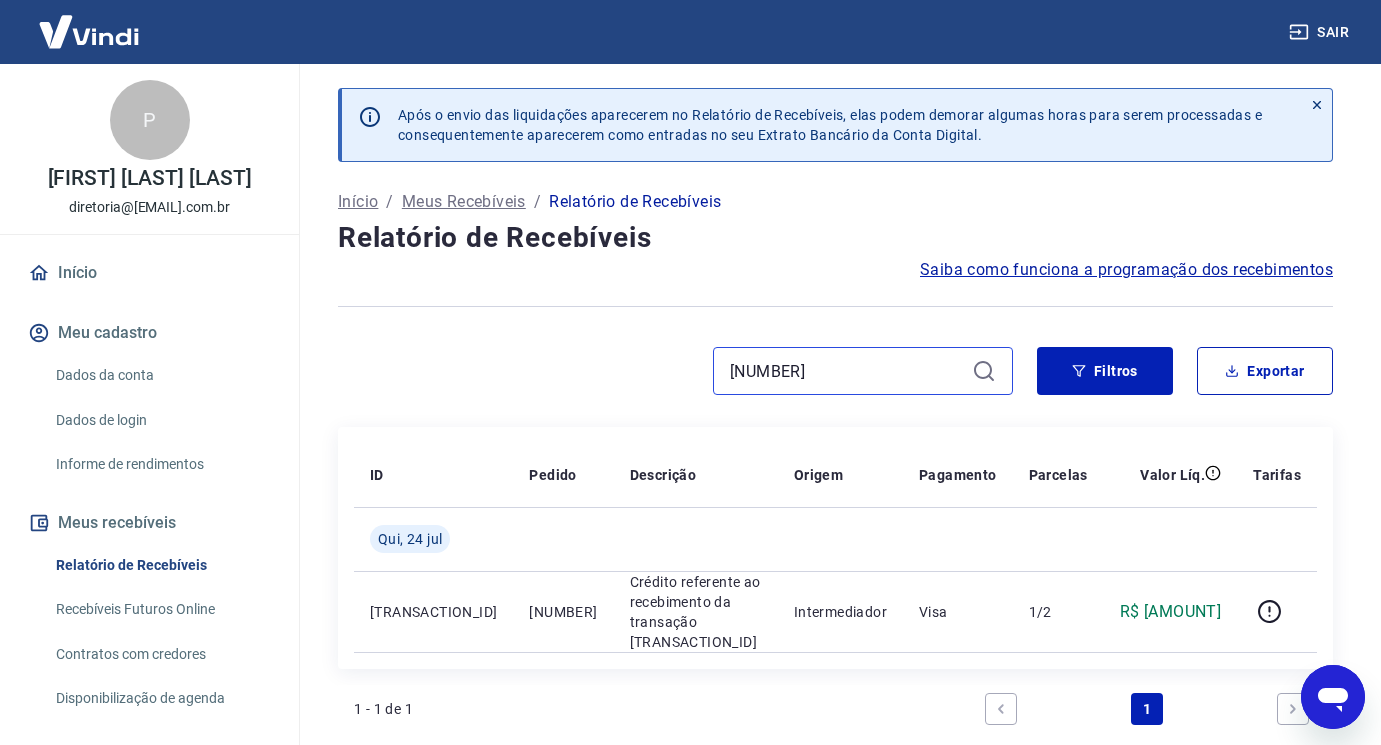 drag, startPoint x: 759, startPoint y: 373, endPoint x: 819, endPoint y: 379, distance: 60.299255 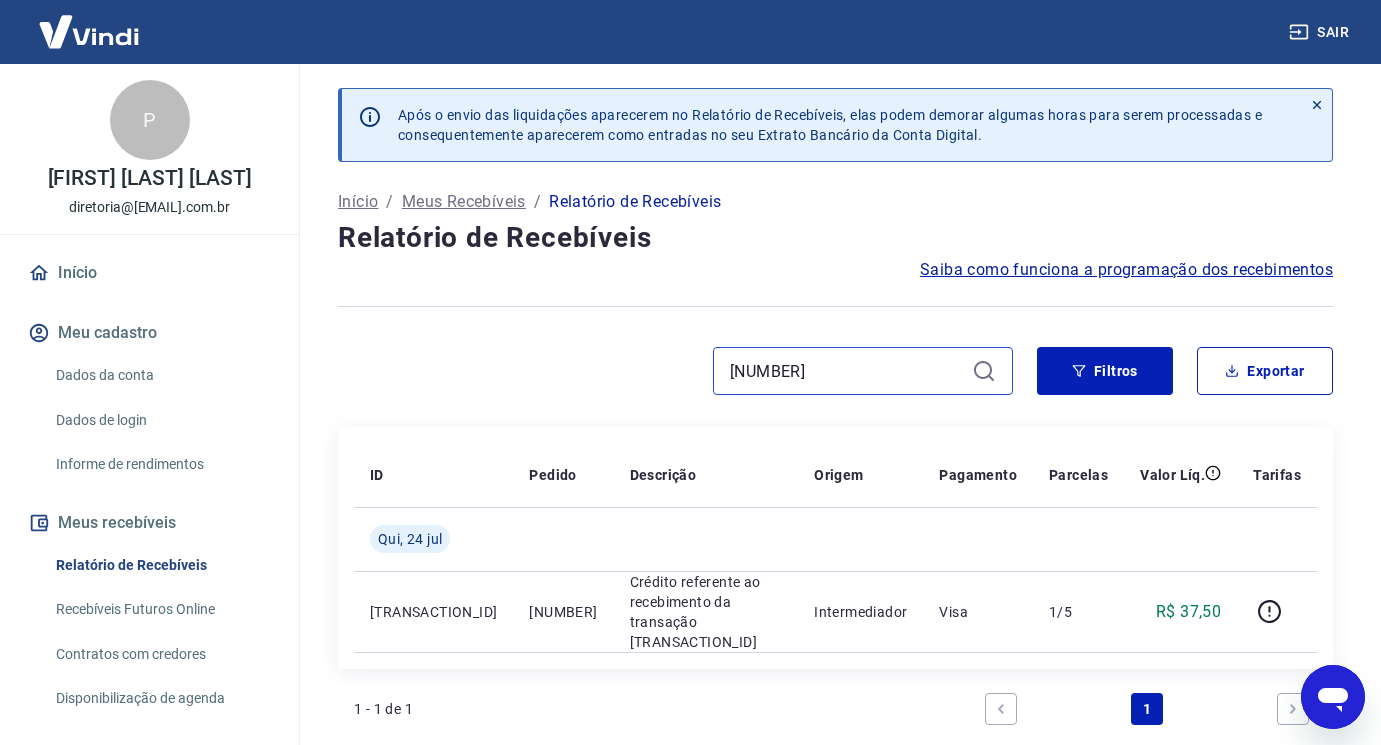 click on "[NUMBER]" at bounding box center (847, 371) 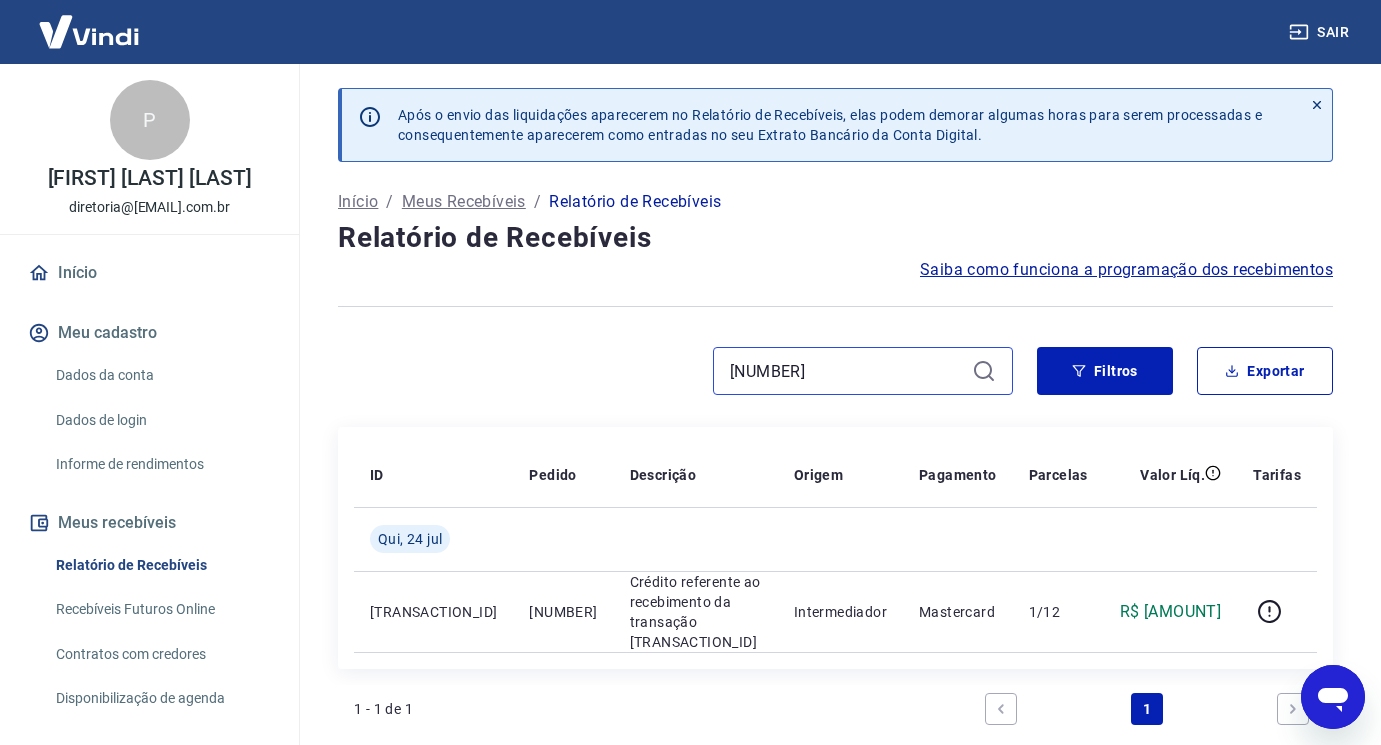 click on "[NUMBER]" at bounding box center (847, 371) 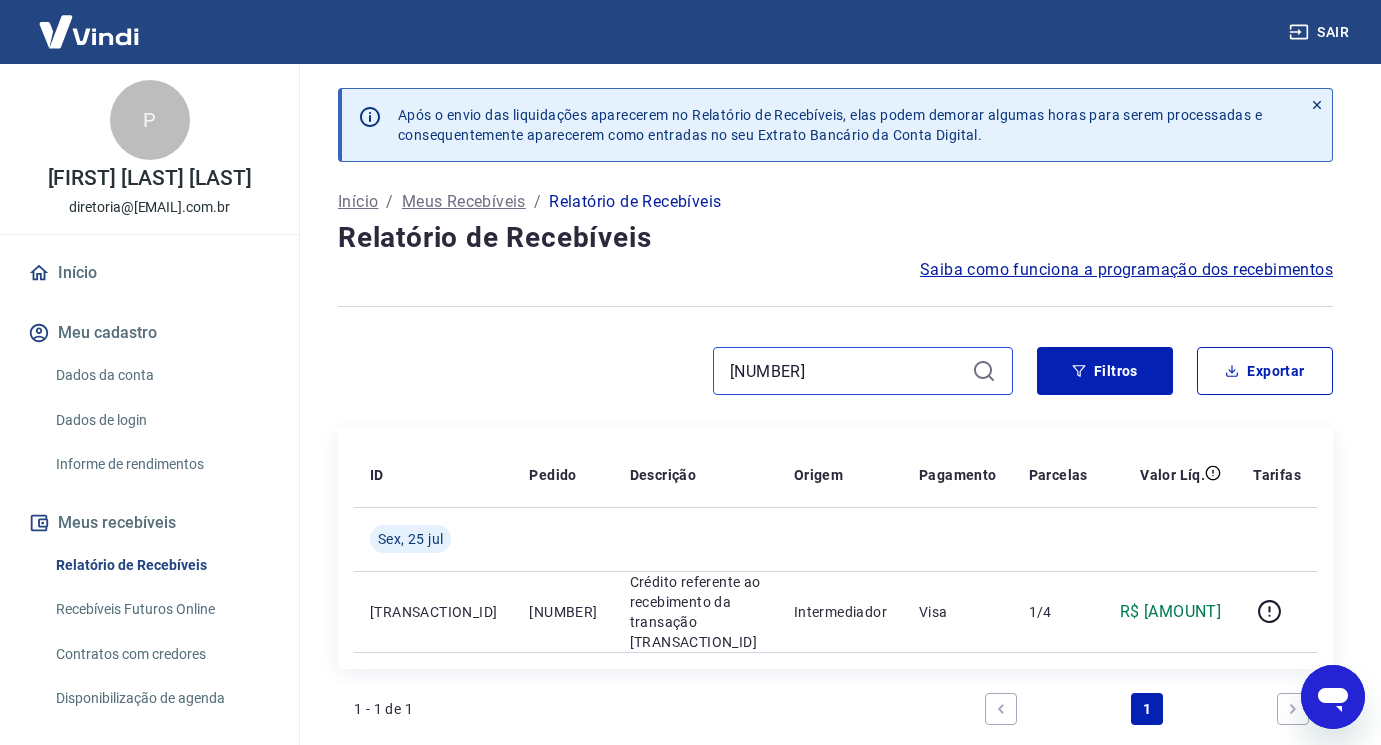 click on "[NUMBER]" at bounding box center [847, 371] 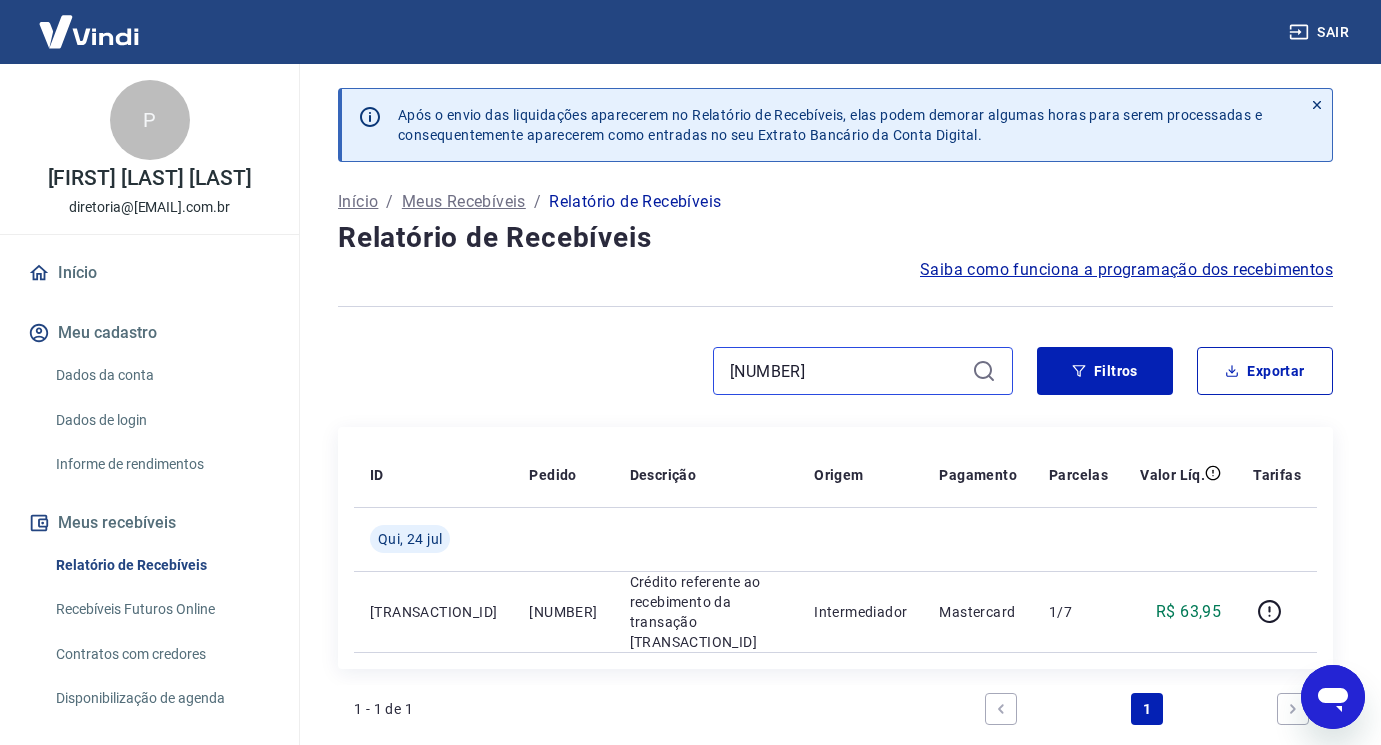 click on "[NUMBER]" at bounding box center (847, 371) 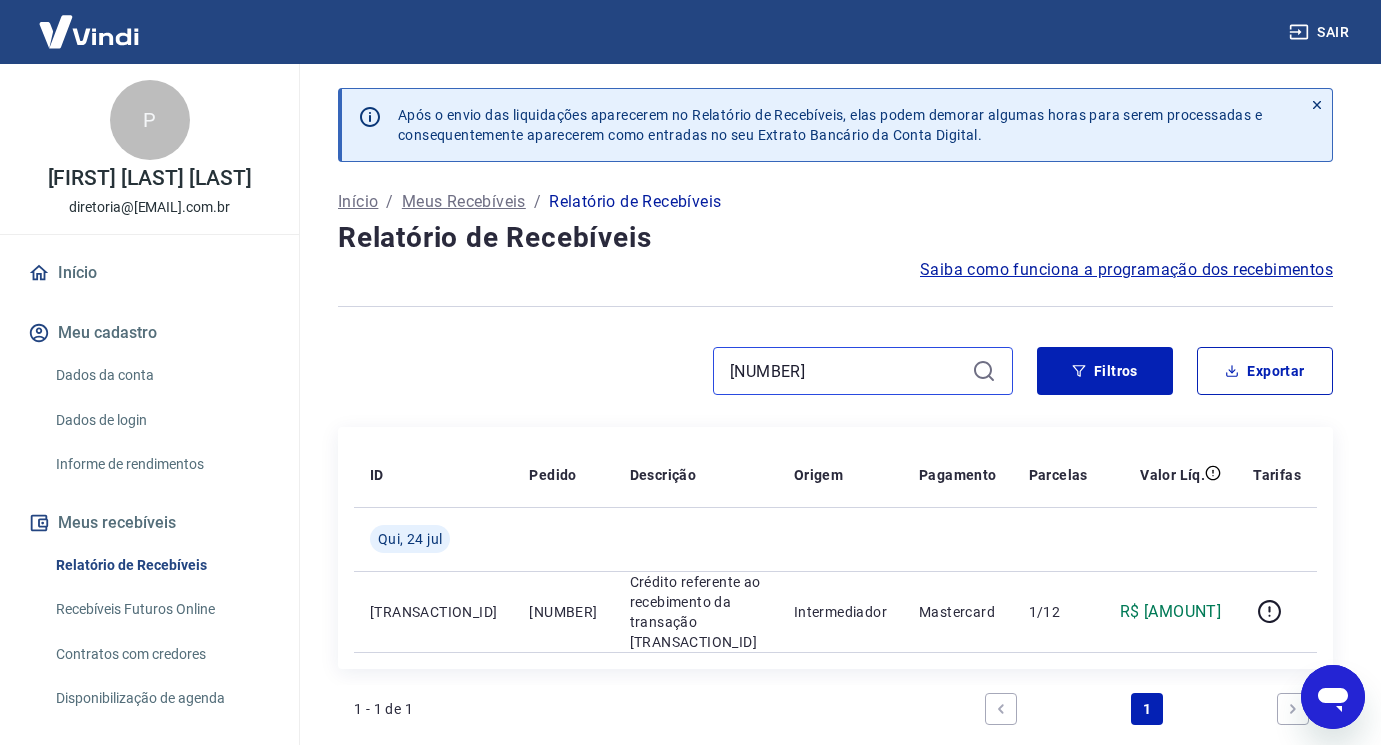 click on "[NUMBER]" at bounding box center (847, 371) 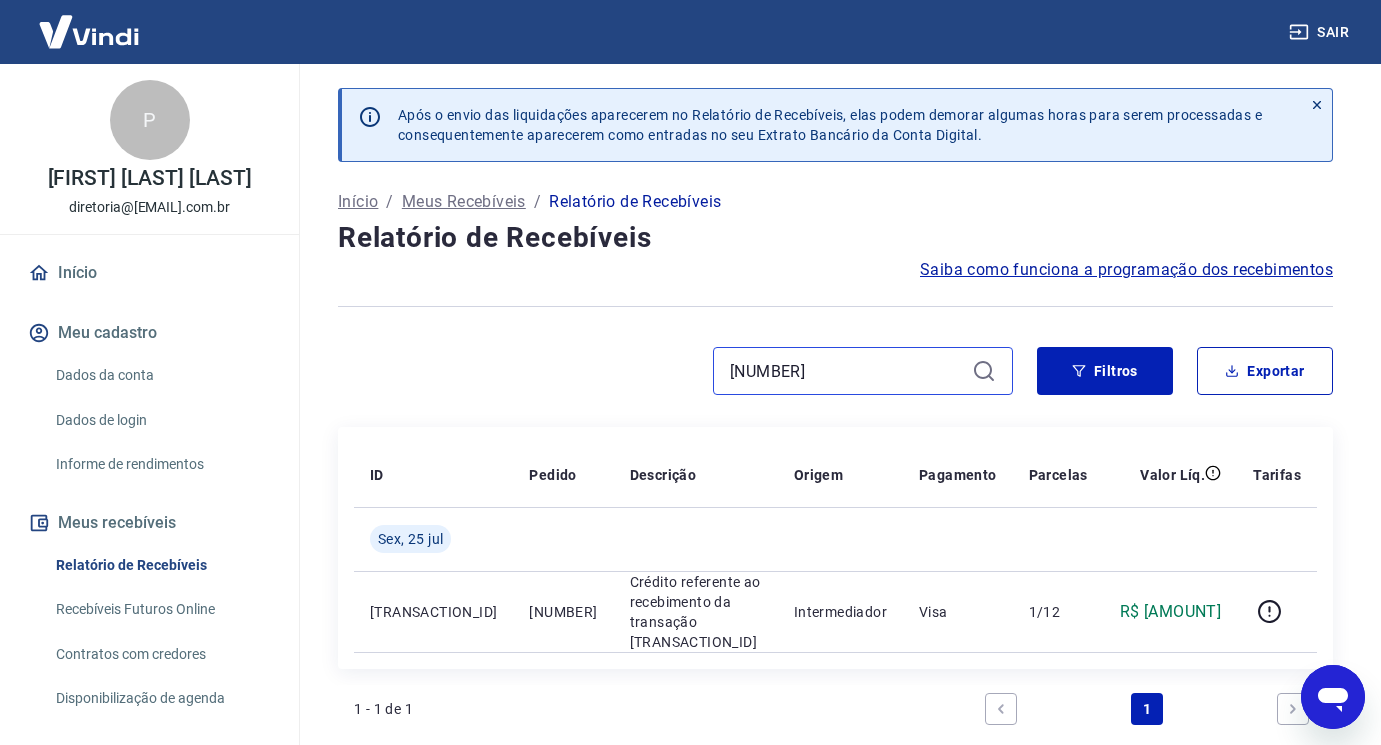 click on "[NUMBER]" at bounding box center (847, 371) 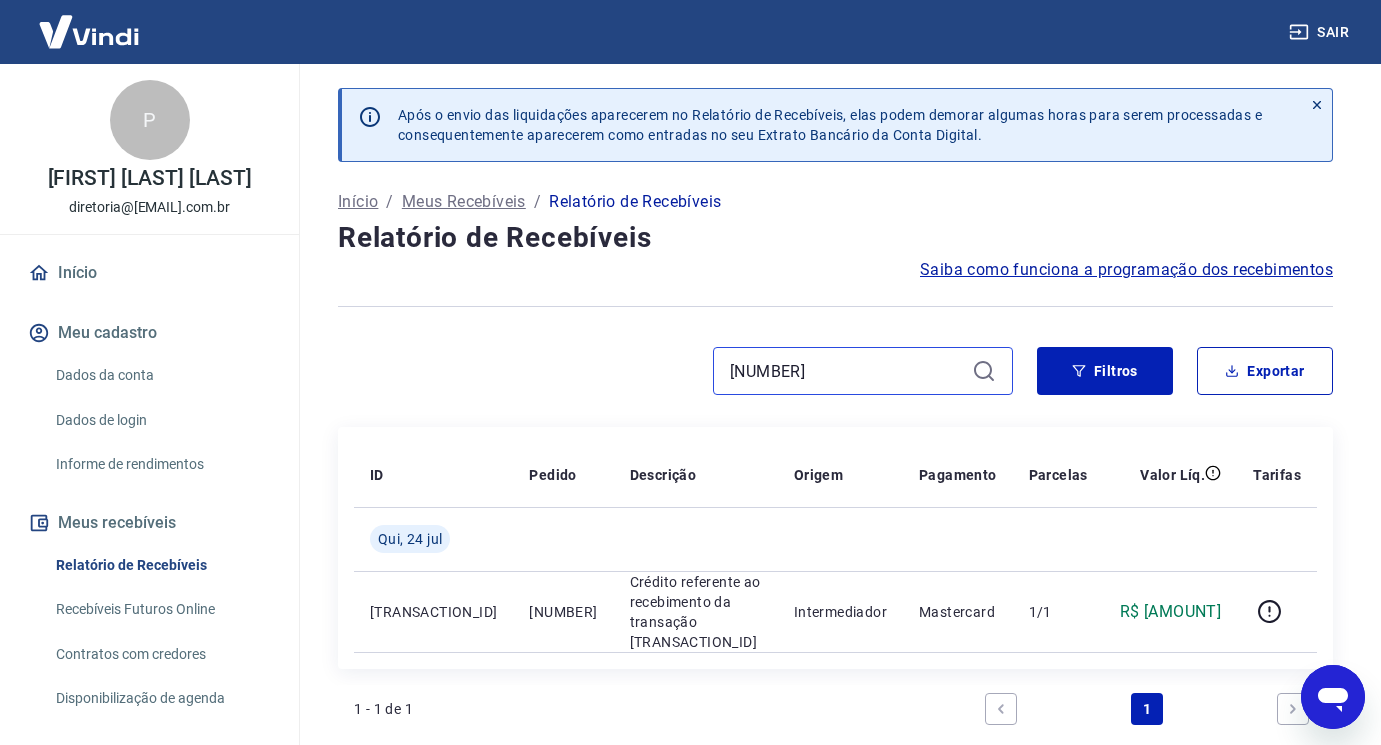 click on "[NUMBER]" at bounding box center (847, 371) 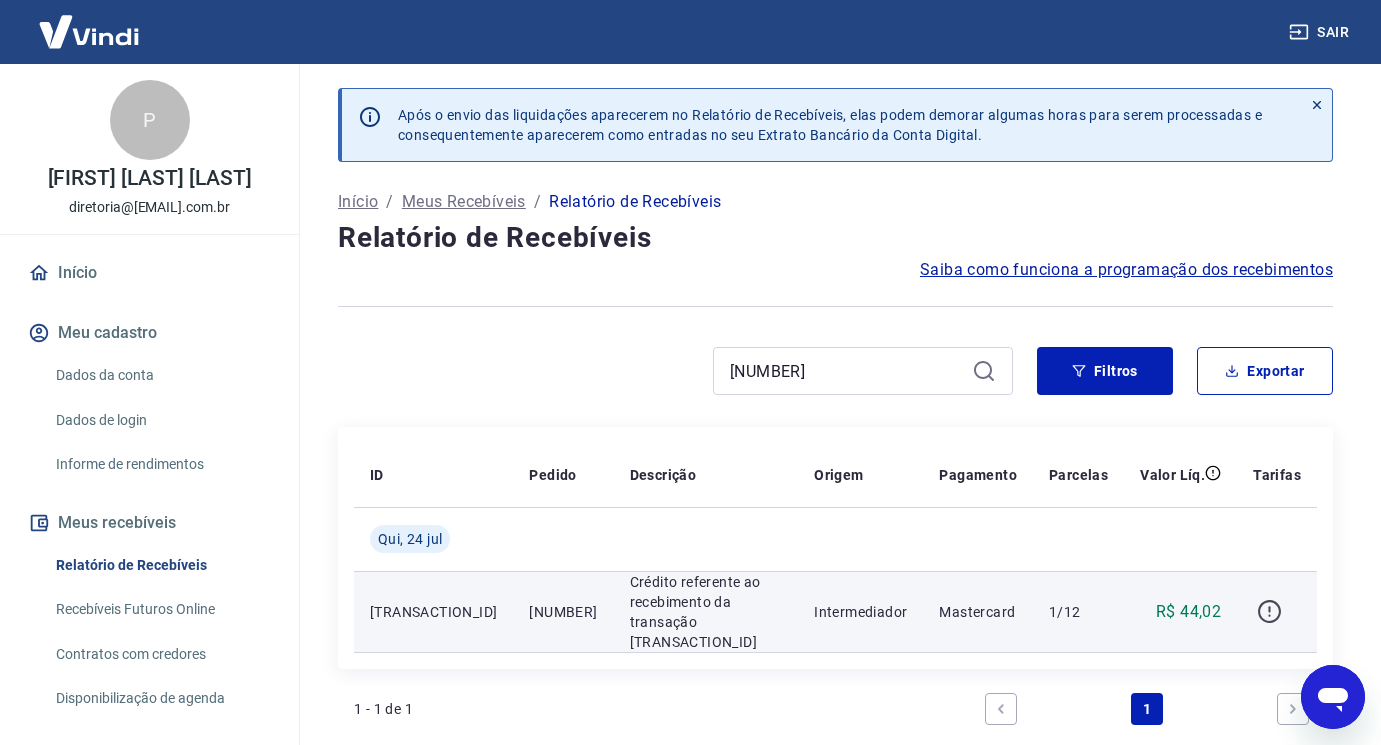 click 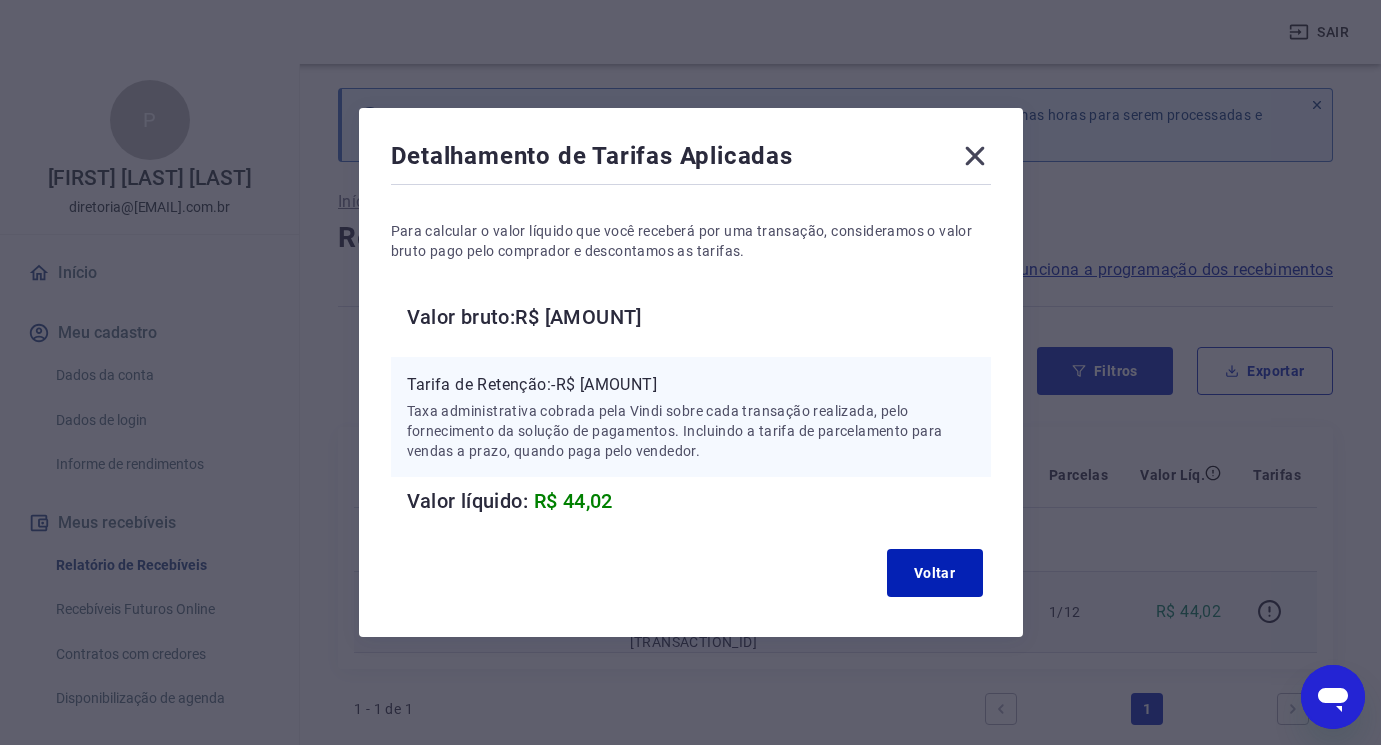 click on "Voltar" at bounding box center (691, 573) 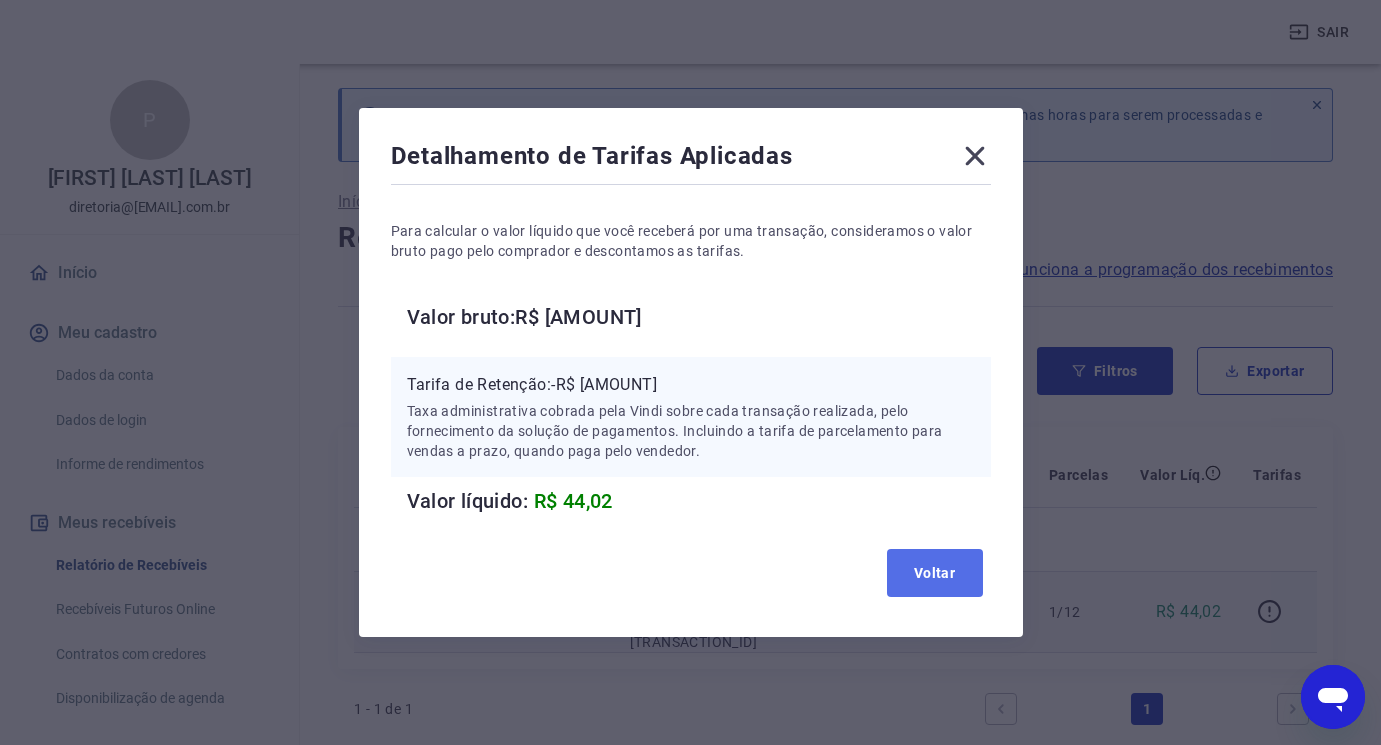 click on "Voltar" at bounding box center [935, 573] 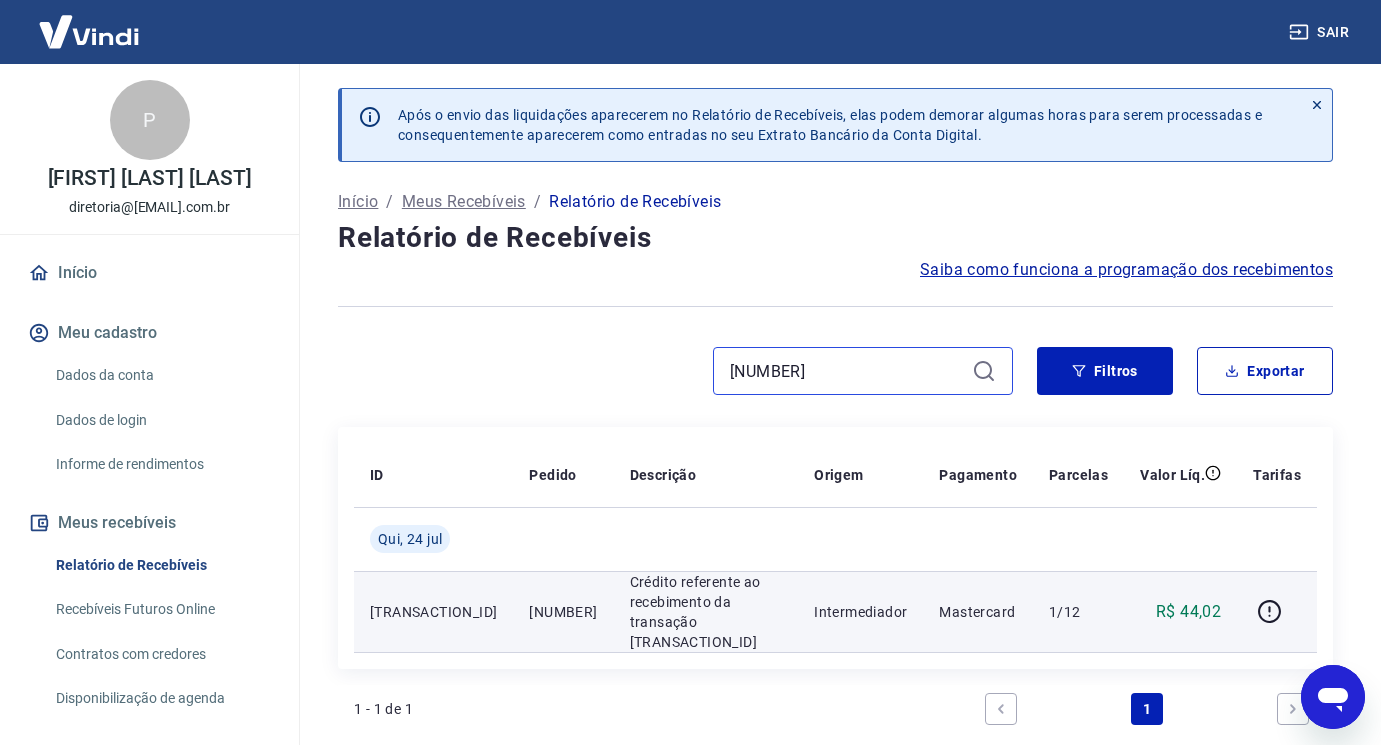 click on "[NUMBER]" at bounding box center [847, 371] 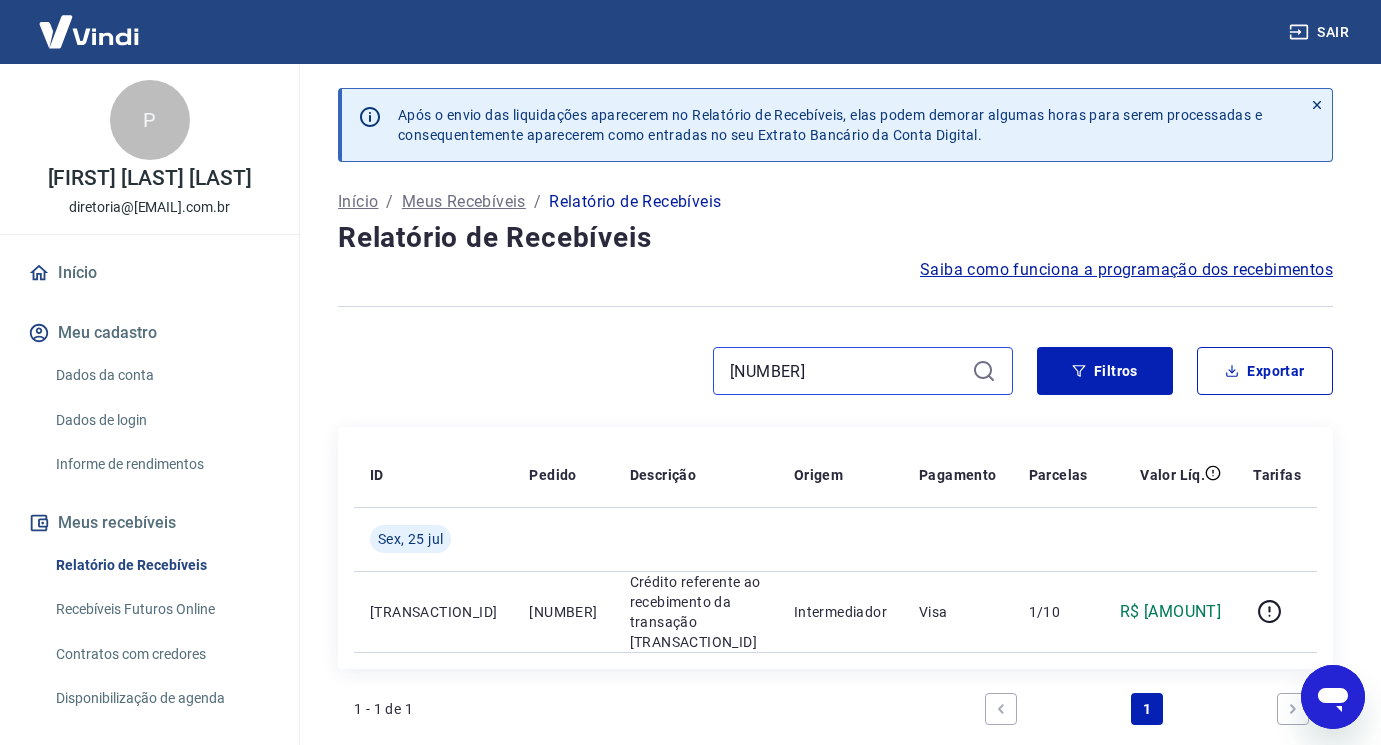 click on "[NUMBER]" at bounding box center (847, 371) 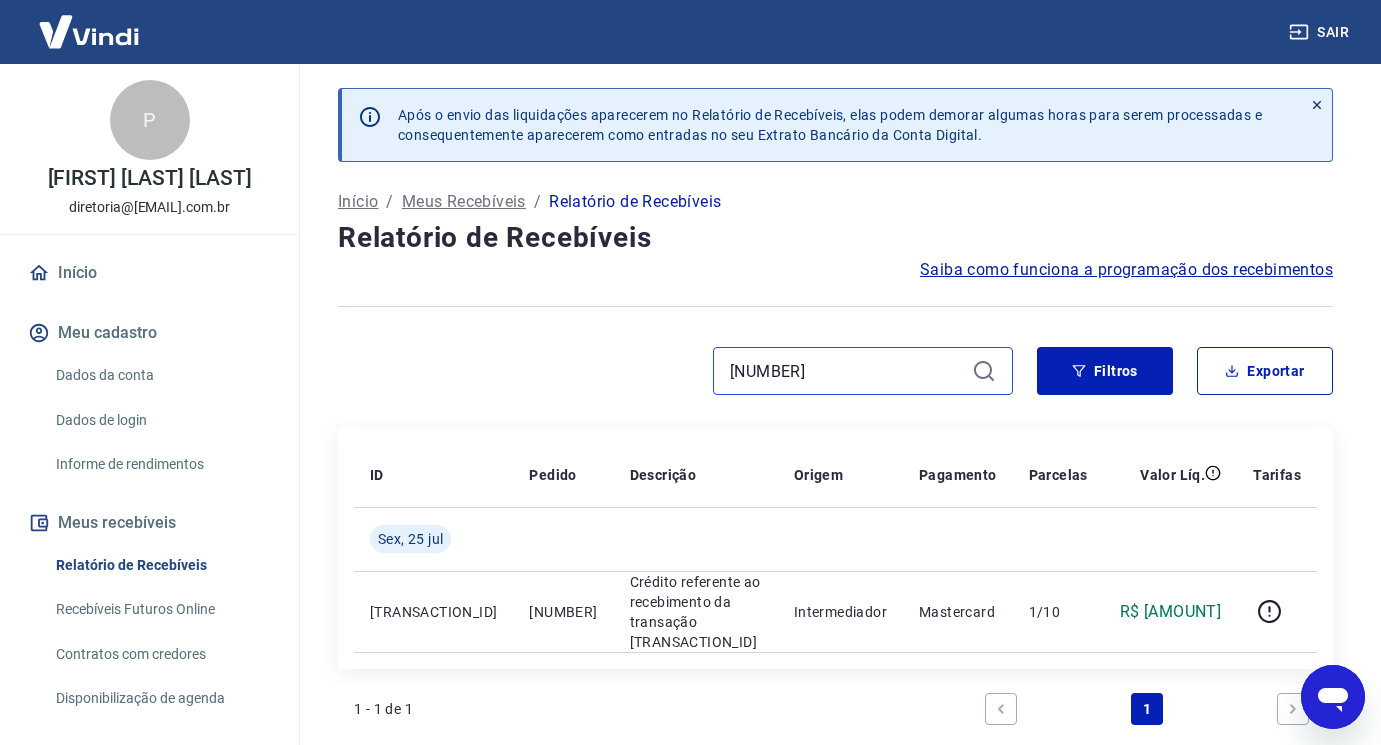 click on "[NUMBER]" at bounding box center (847, 371) 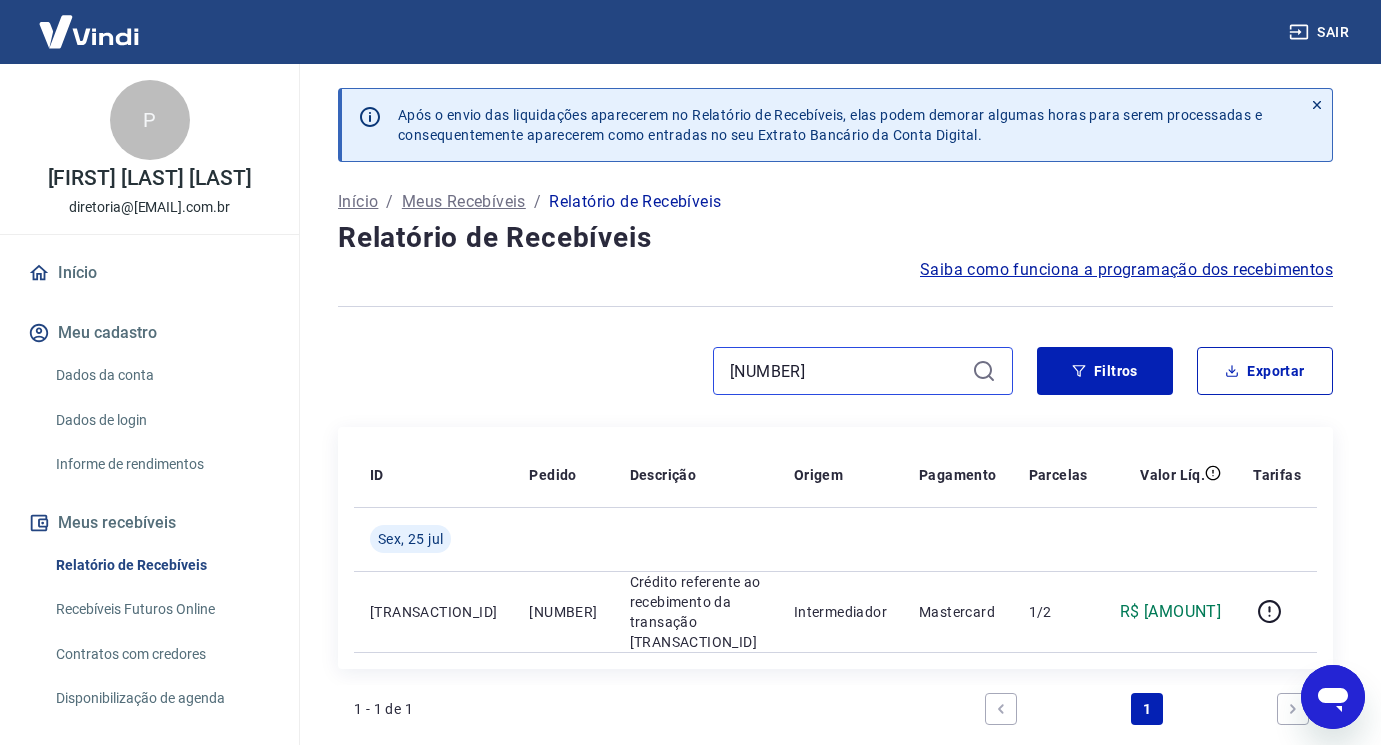 click on "[NUMBER]" at bounding box center (847, 371) 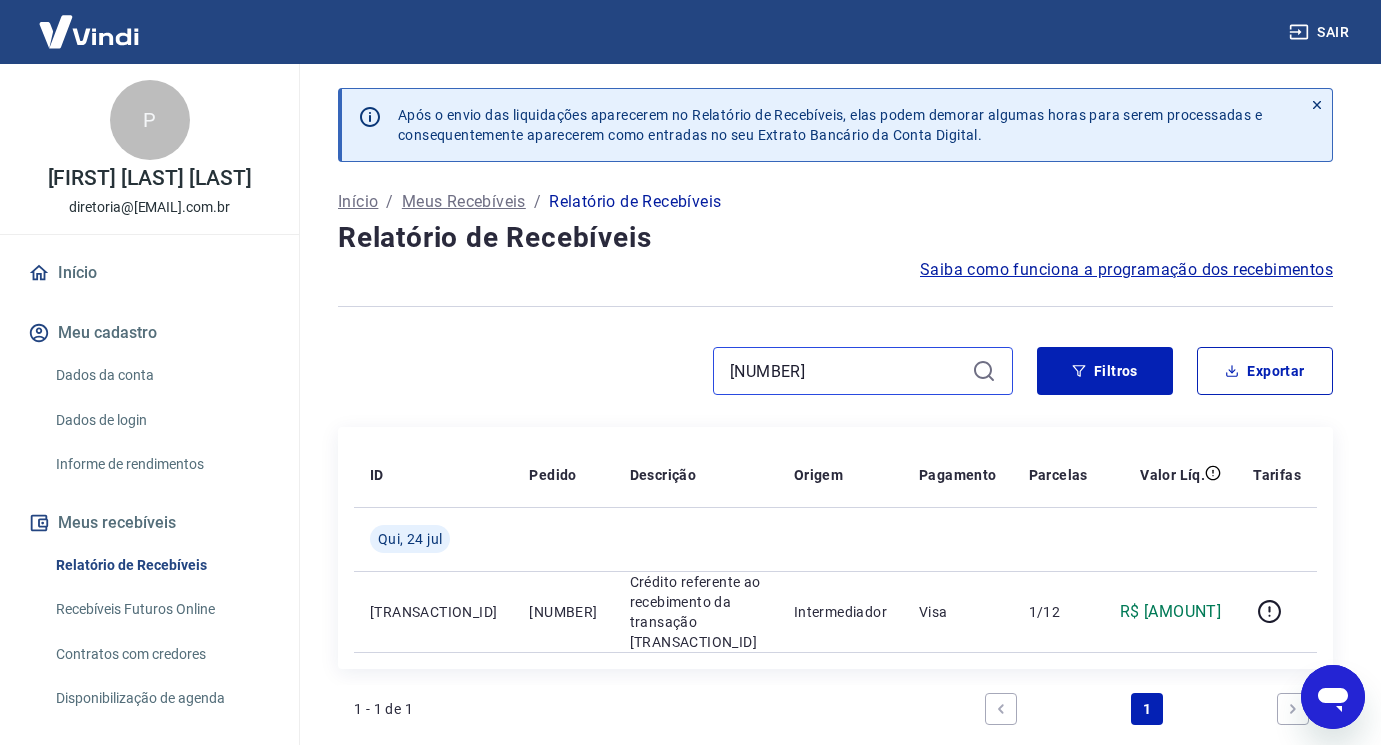 click on "[NUMBER]" at bounding box center (847, 371) 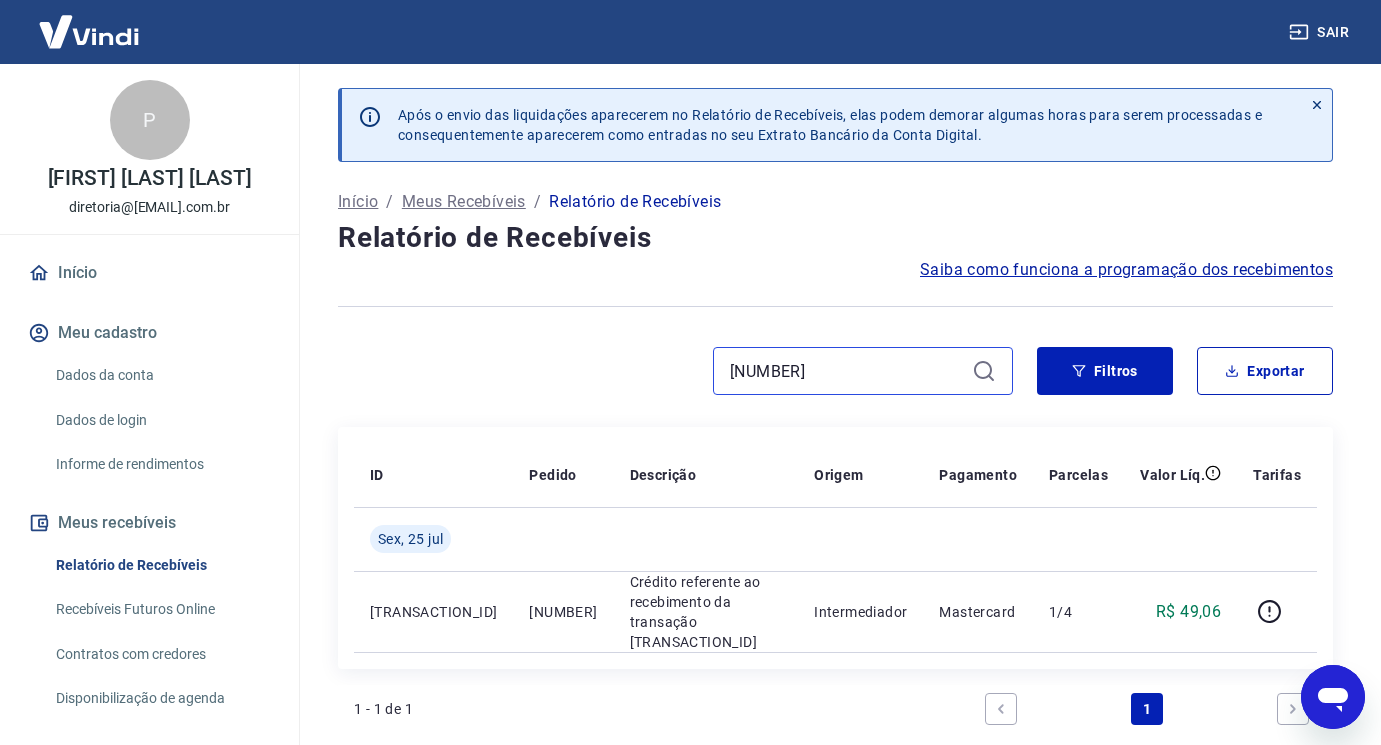 click on "[NUMBER]" at bounding box center (847, 371) 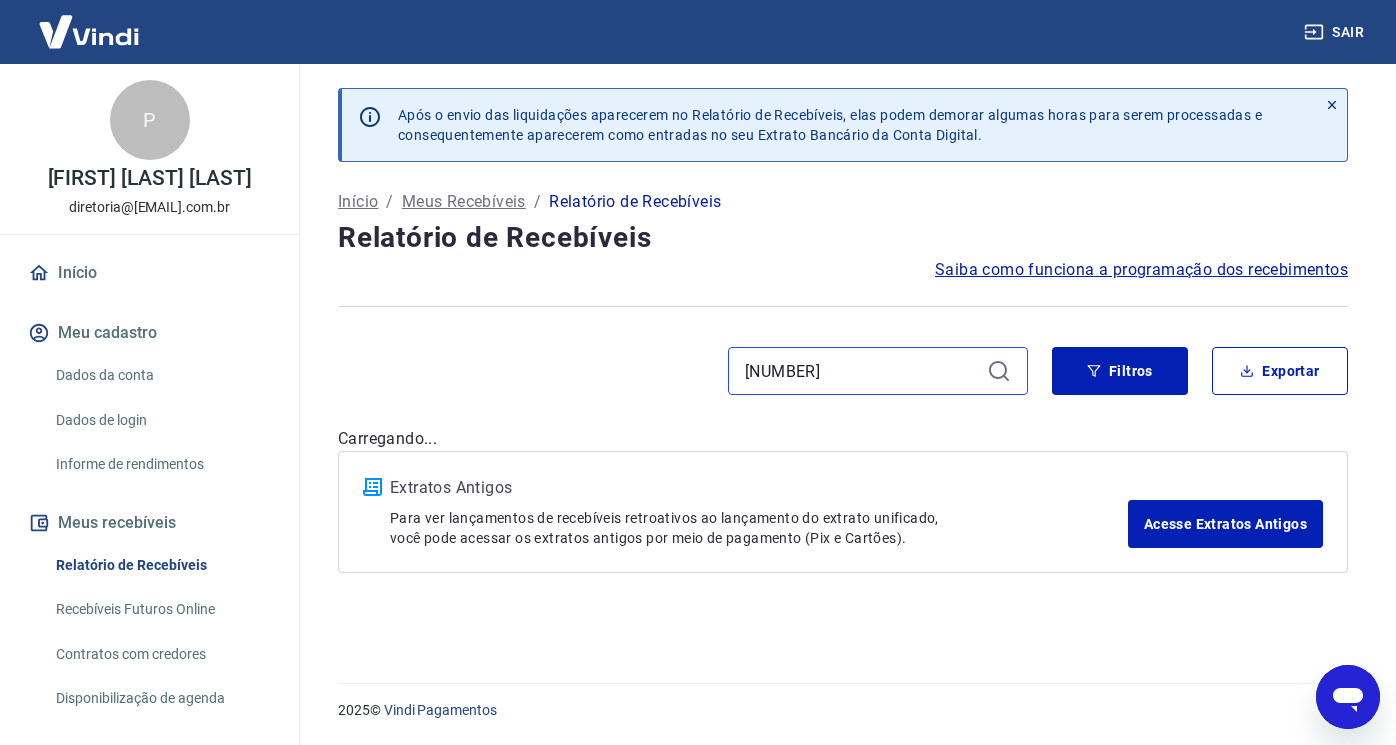 click on "[NUMBER]" at bounding box center [862, 371] 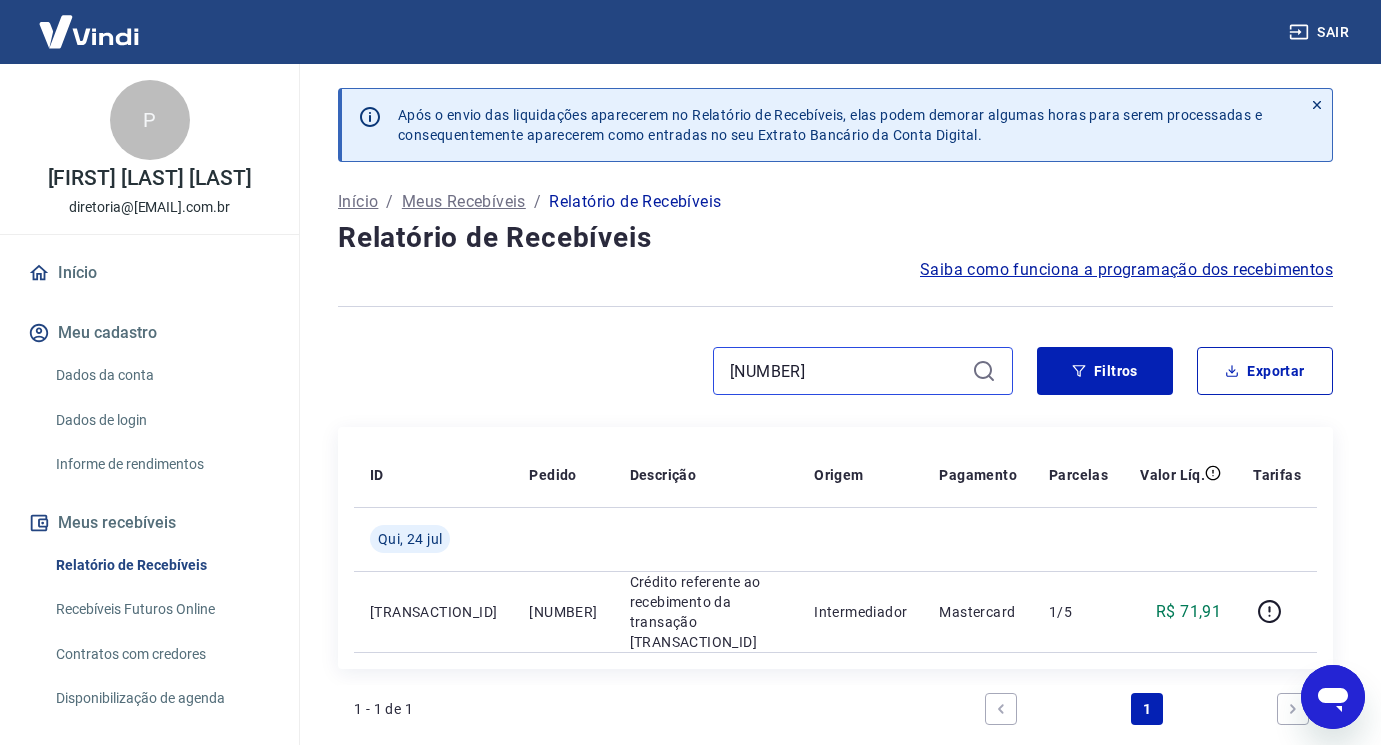 click on "[NUMBER]" at bounding box center [847, 371] 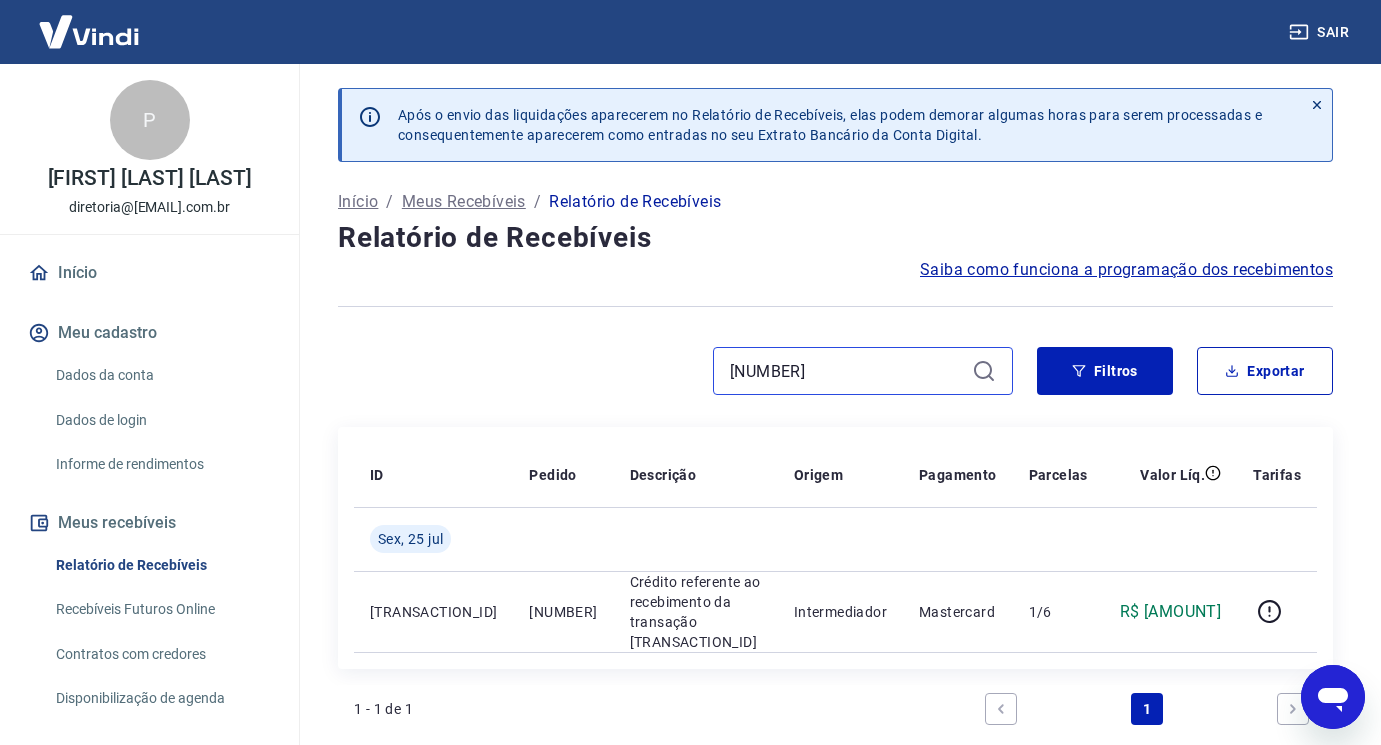 drag, startPoint x: 766, startPoint y: 372, endPoint x: 789, endPoint y: 375, distance: 23.194826 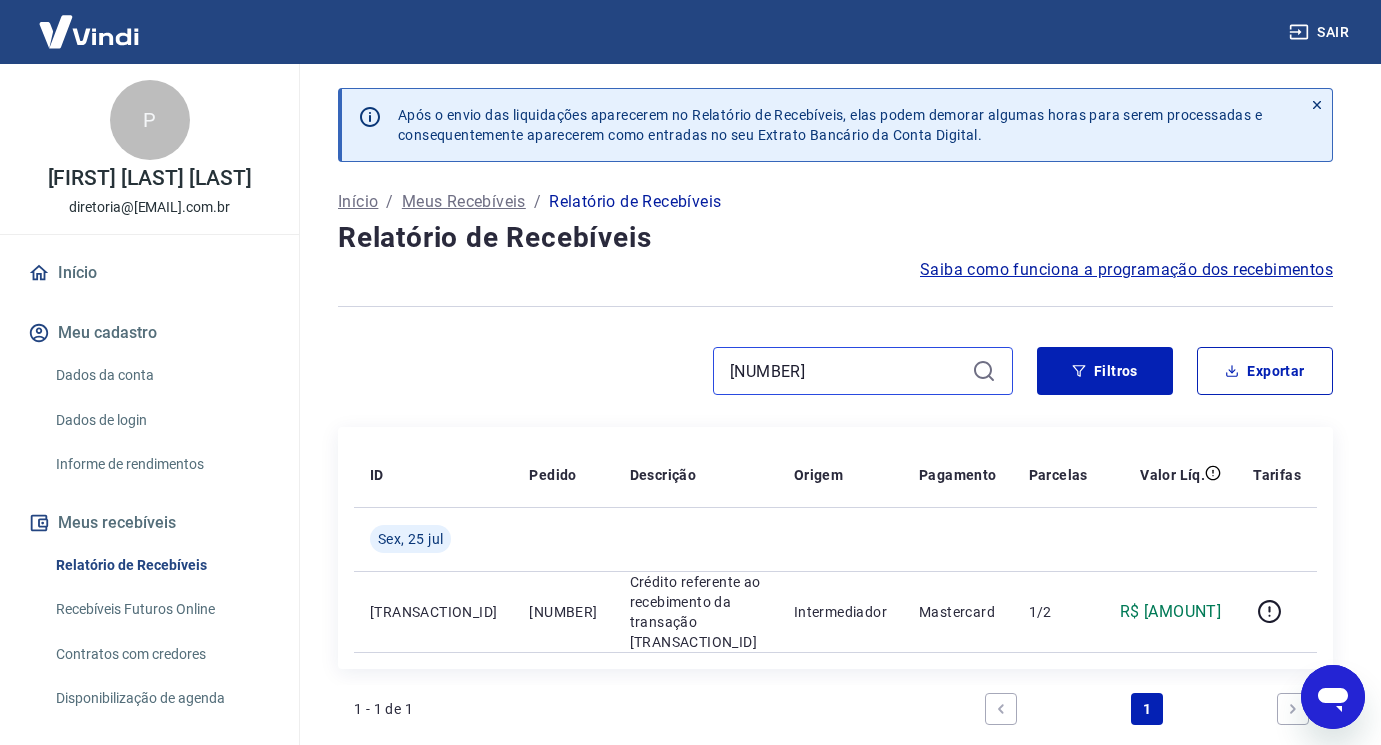 click on "[NUMBER]" at bounding box center (847, 371) 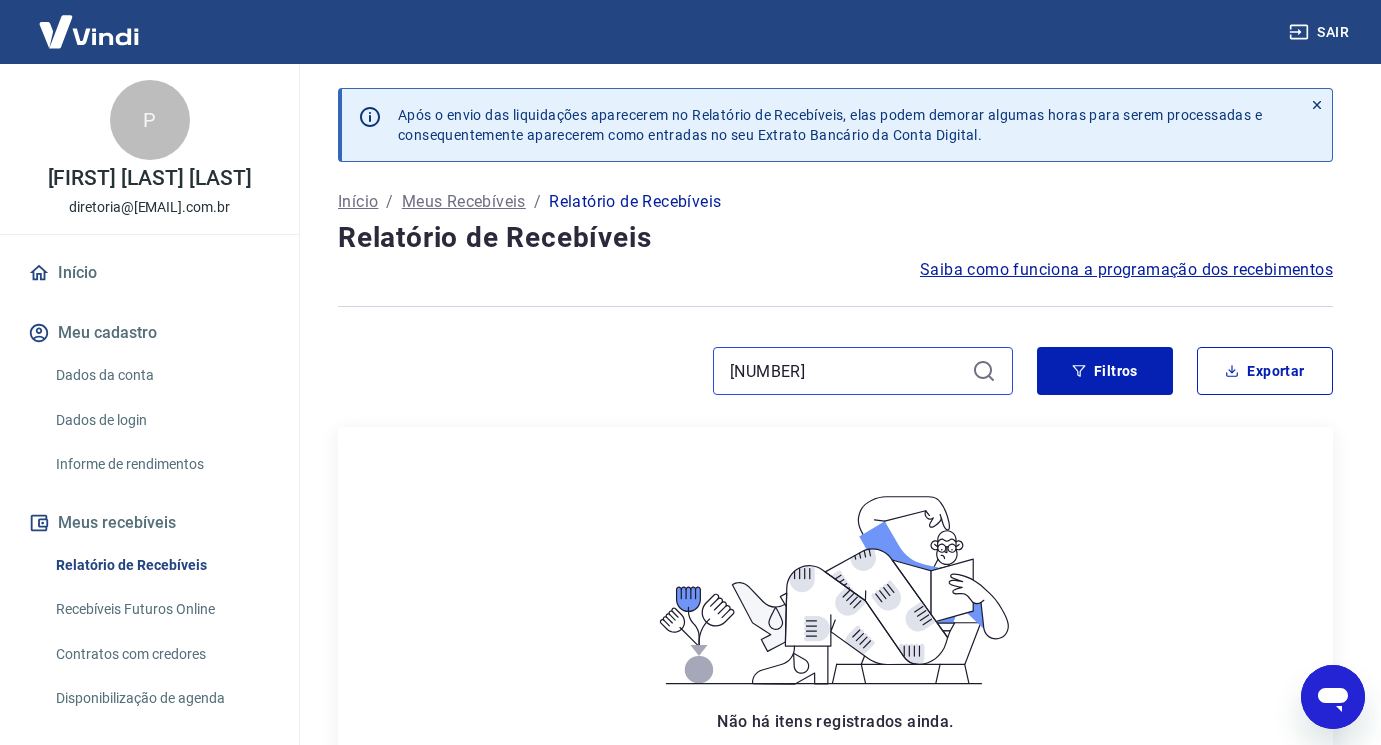 drag, startPoint x: 759, startPoint y: 372, endPoint x: 866, endPoint y: 376, distance: 107.07474 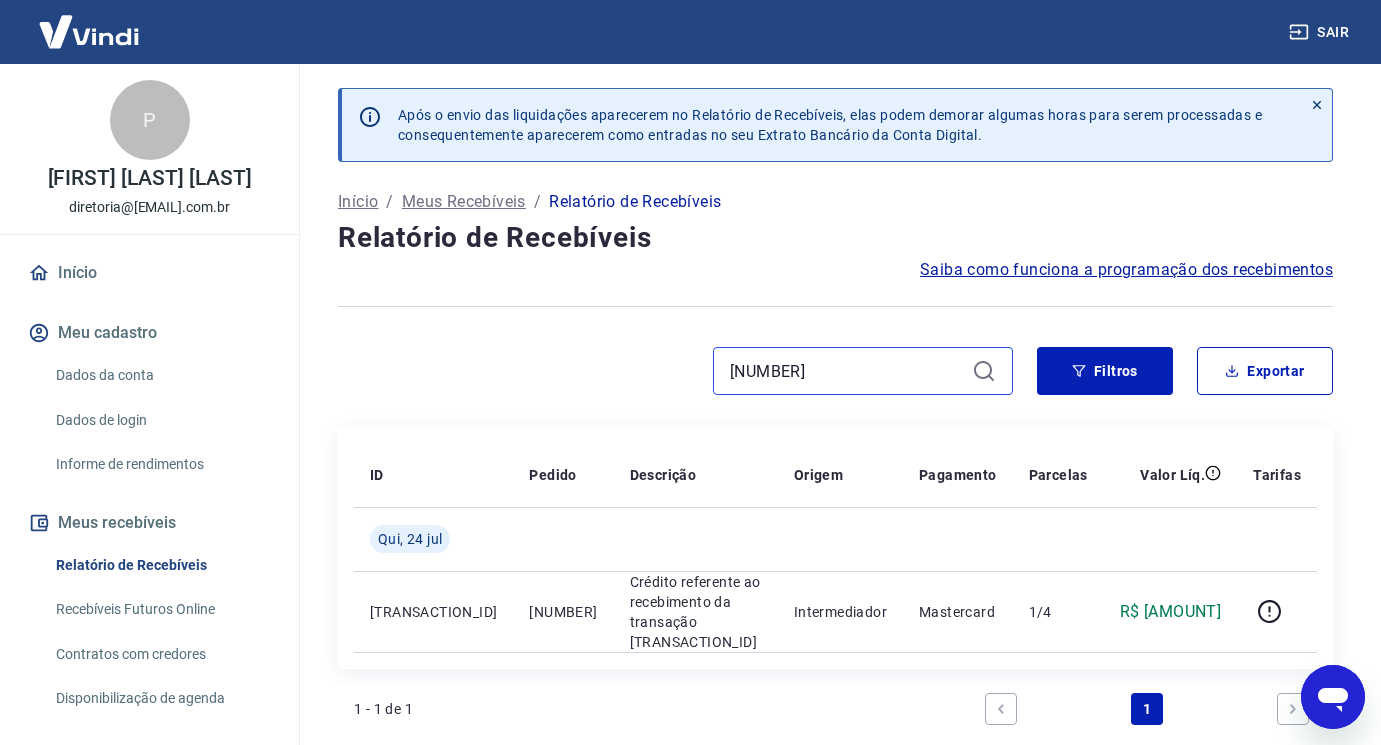click on "[NUMBER]" at bounding box center [847, 371] 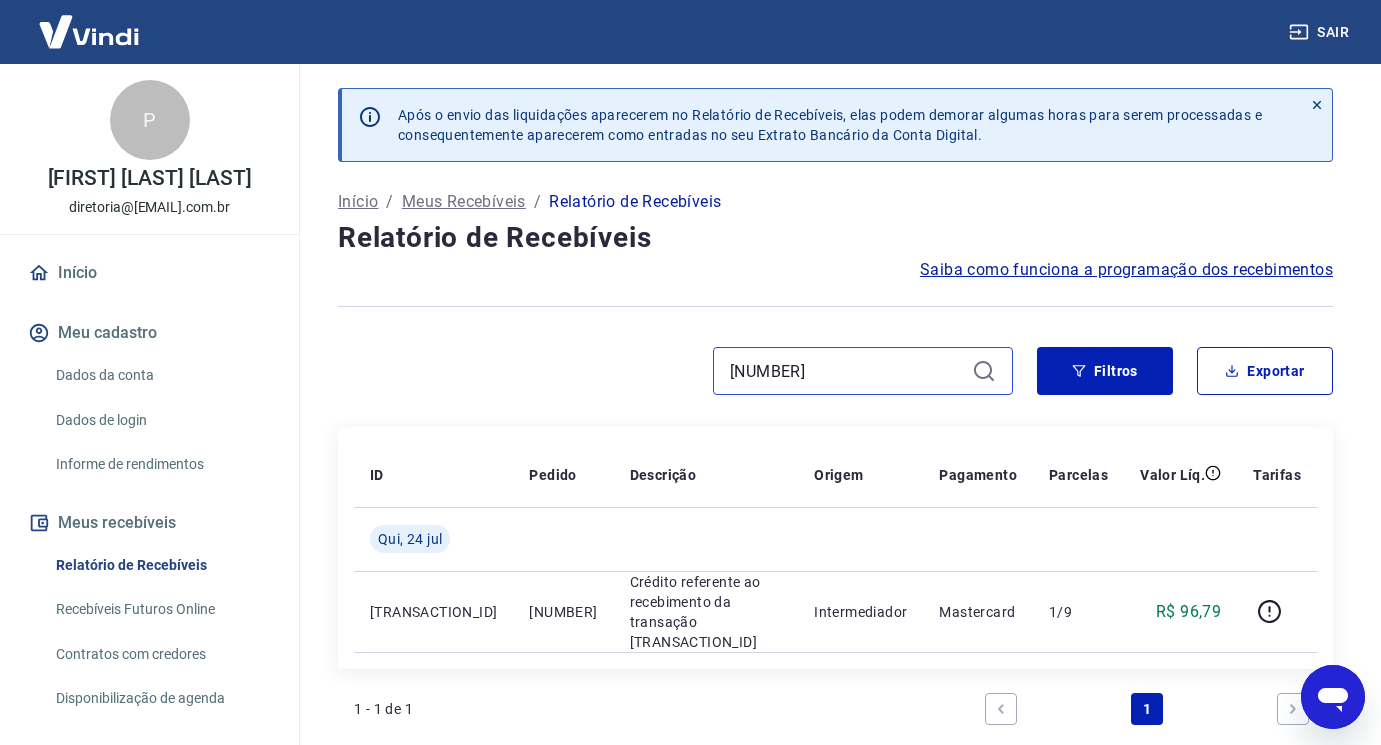 click on "[NUMBER]" at bounding box center (847, 371) 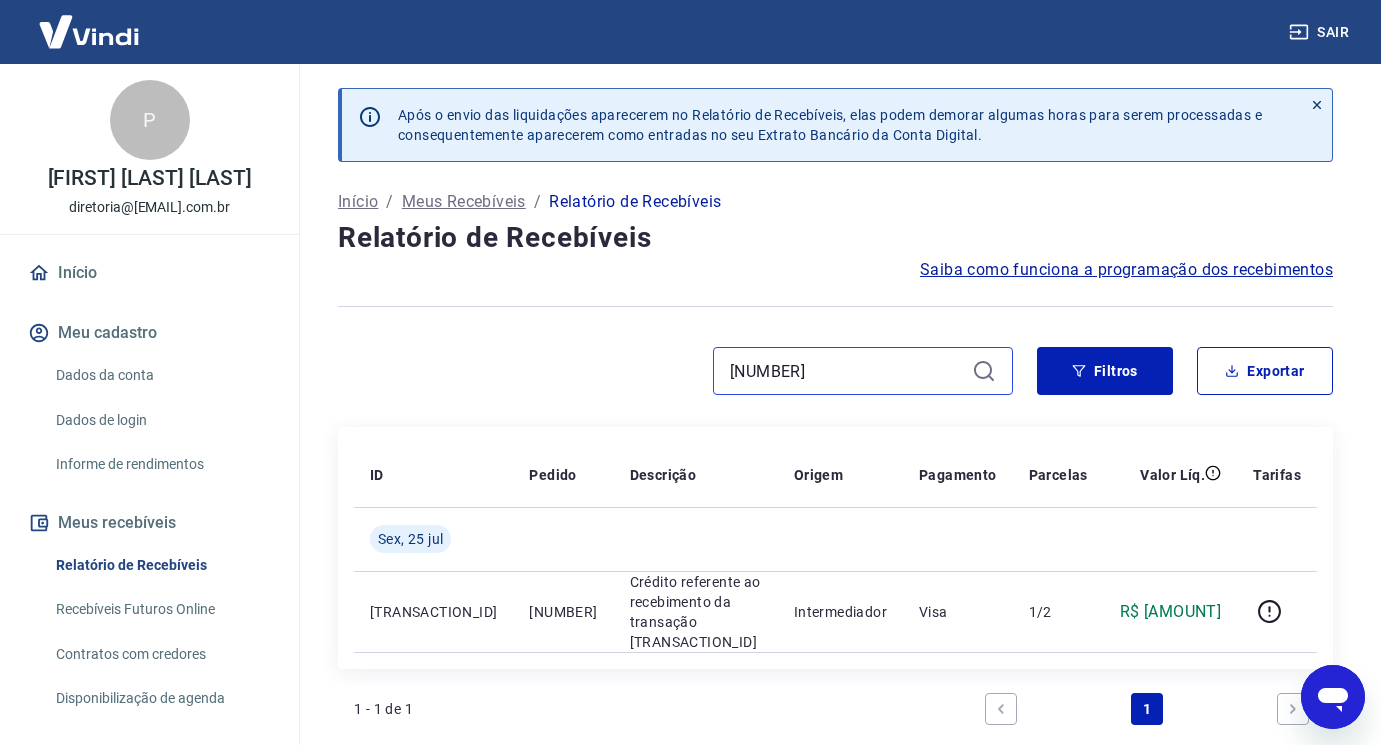 click on "[NUMBER]" at bounding box center [847, 371] 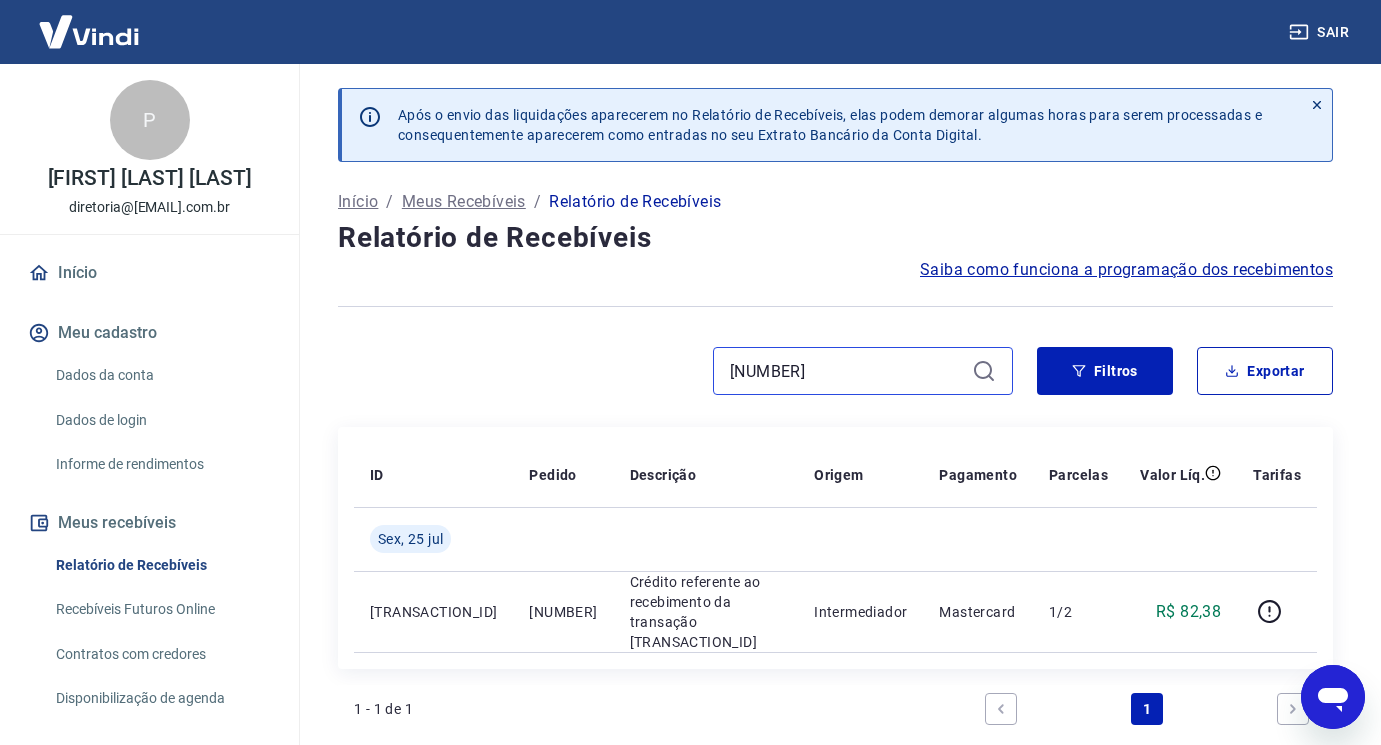 click on "[NUMBER]" at bounding box center (847, 371) 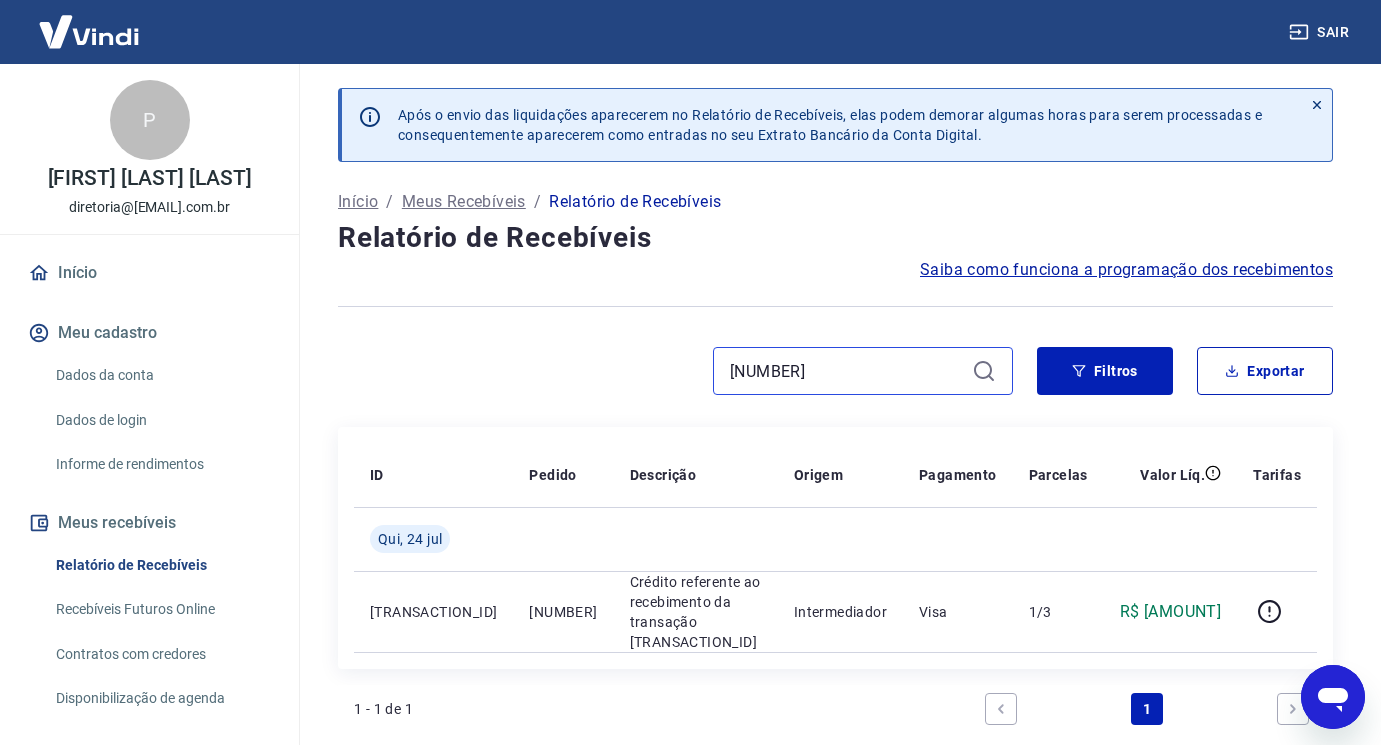 click on "[NUMBER]" at bounding box center (847, 371) 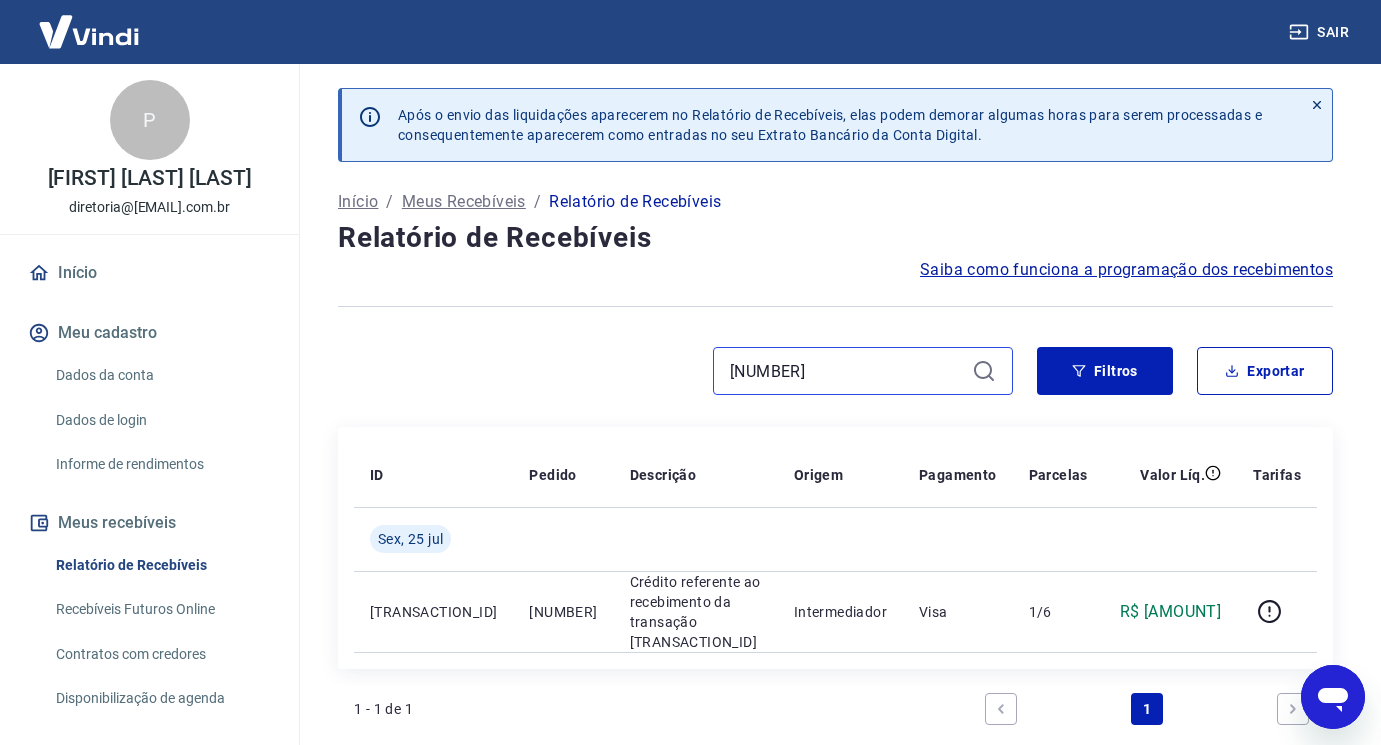 click on "[NUMBER]" at bounding box center [847, 371] 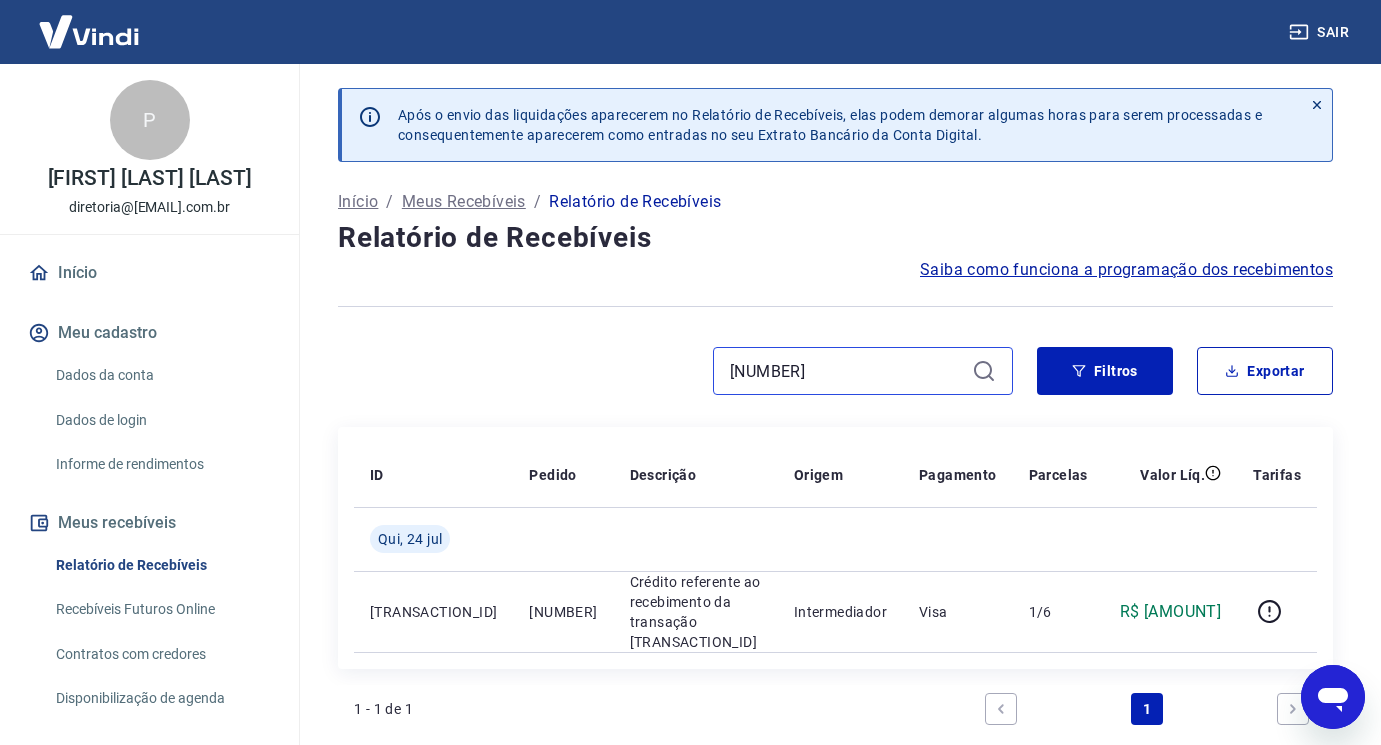 click on "[NUMBER]" at bounding box center (847, 371) 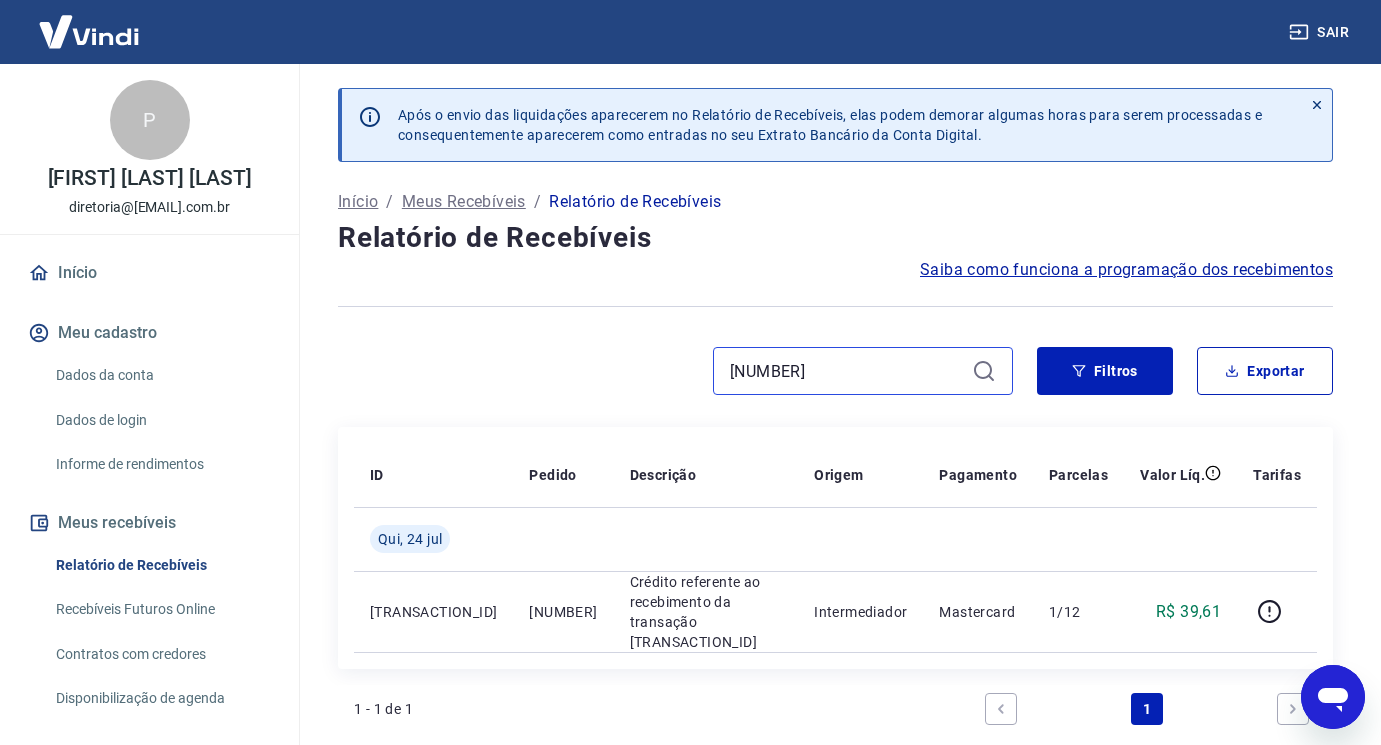 click on "[NUMBER]" at bounding box center [847, 371] 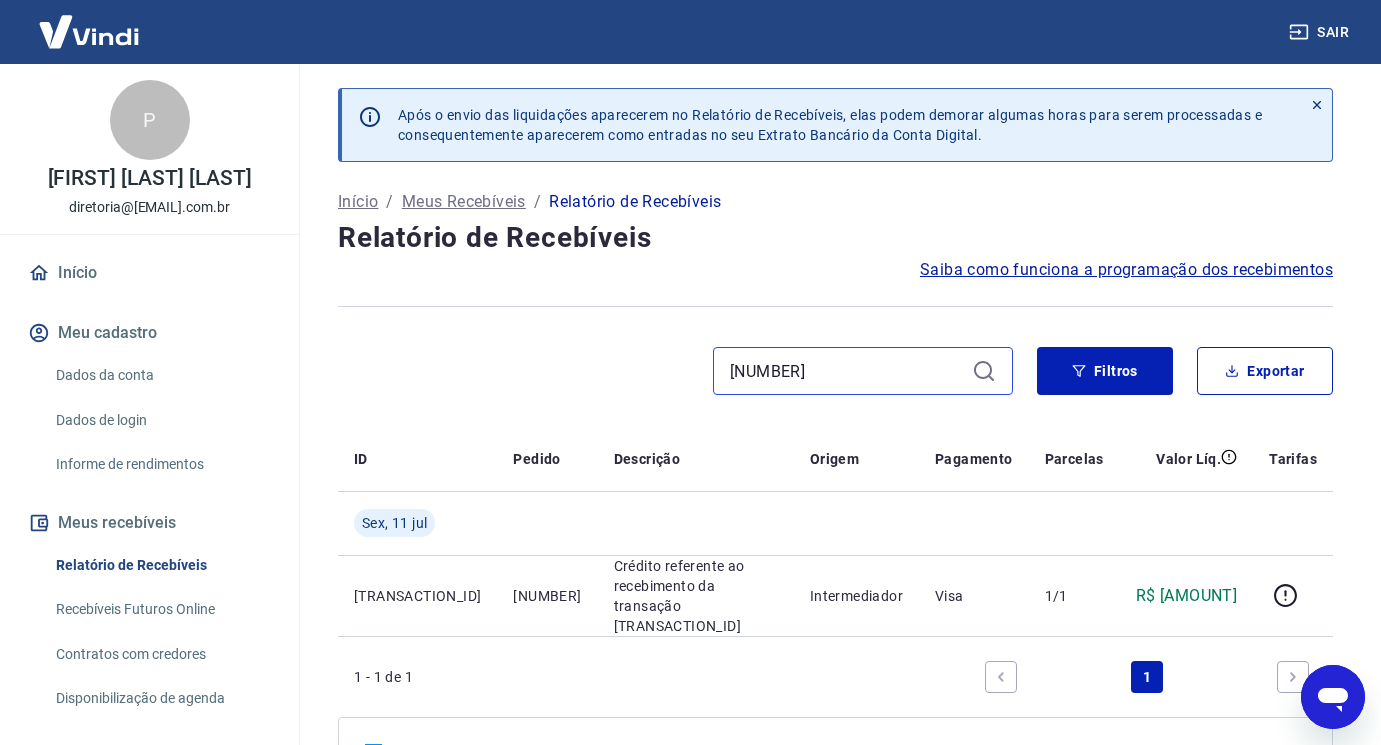 click on "[NUMBER]" at bounding box center (847, 371) 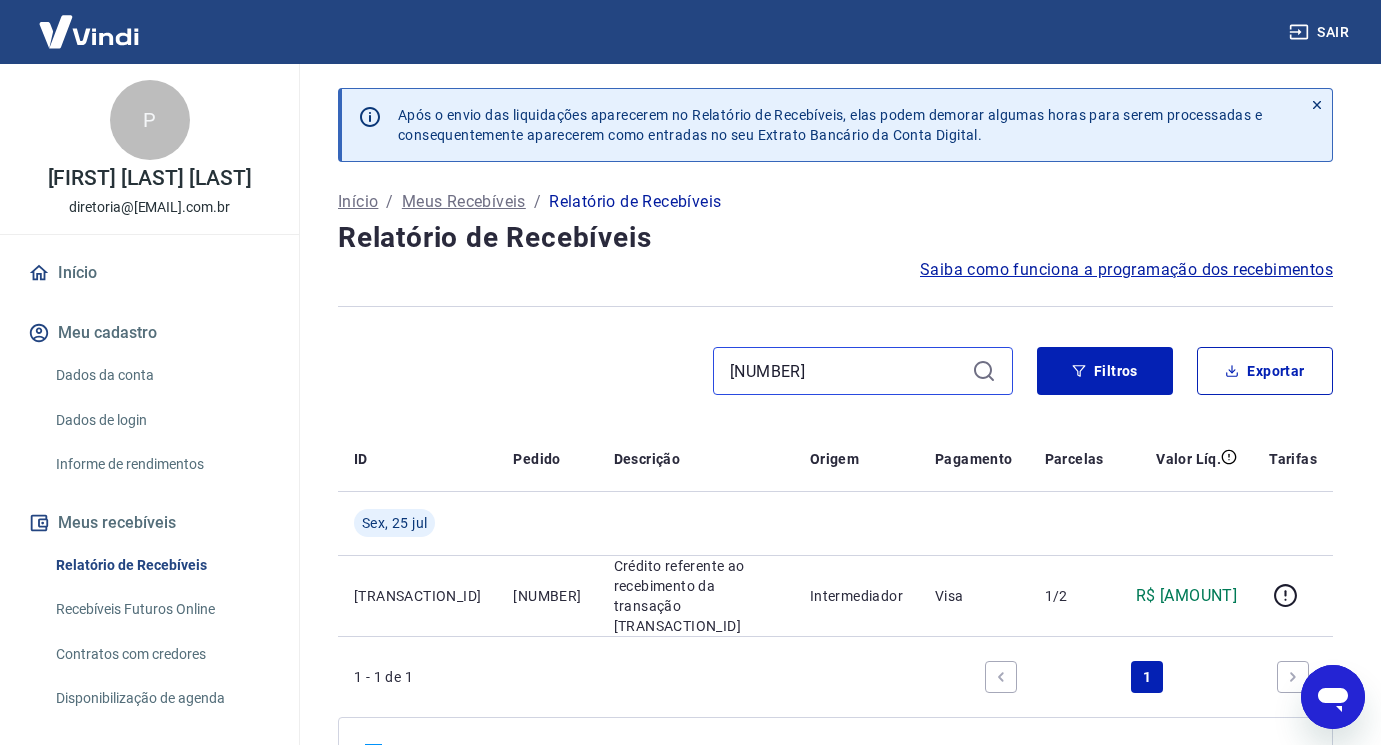 click on "[NUMBER]" at bounding box center (847, 371) 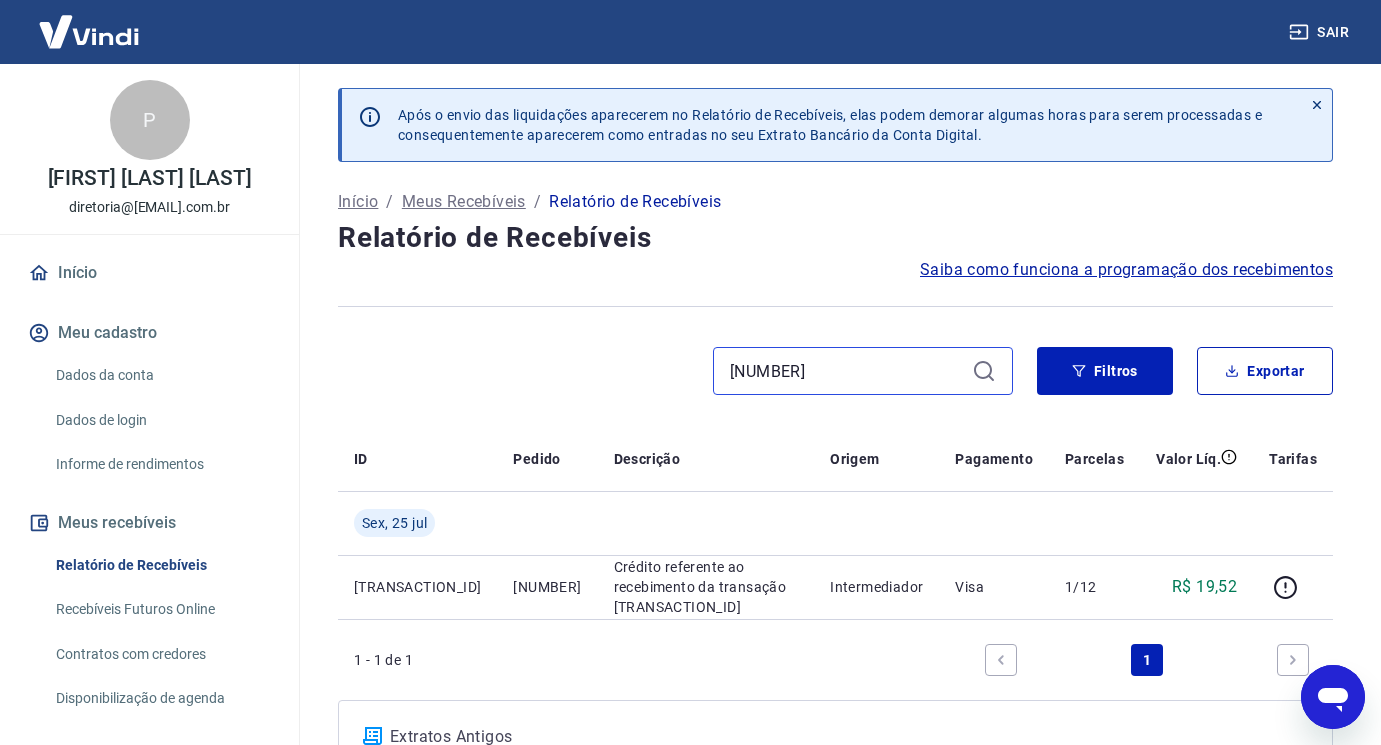 click on "[NUMBER]" at bounding box center [847, 371] 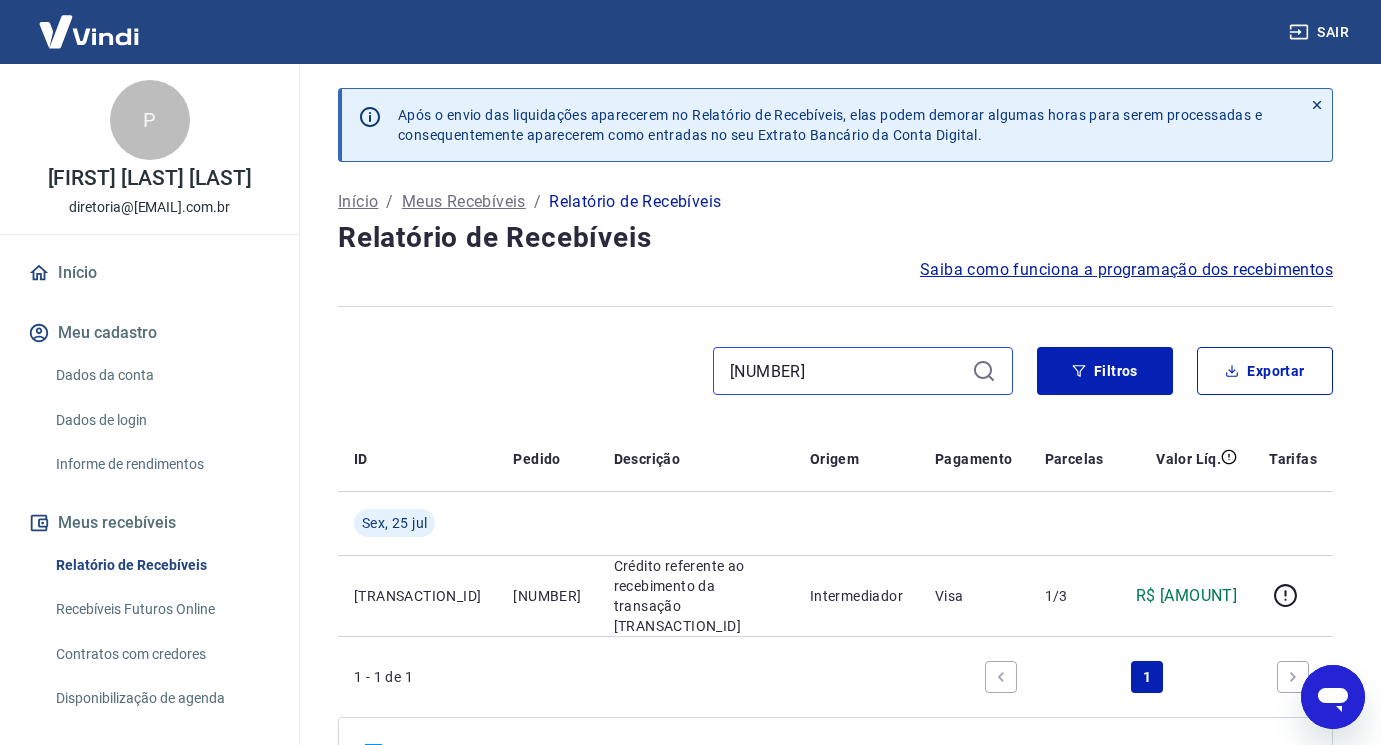 click on "[NUMBER]" at bounding box center (847, 371) 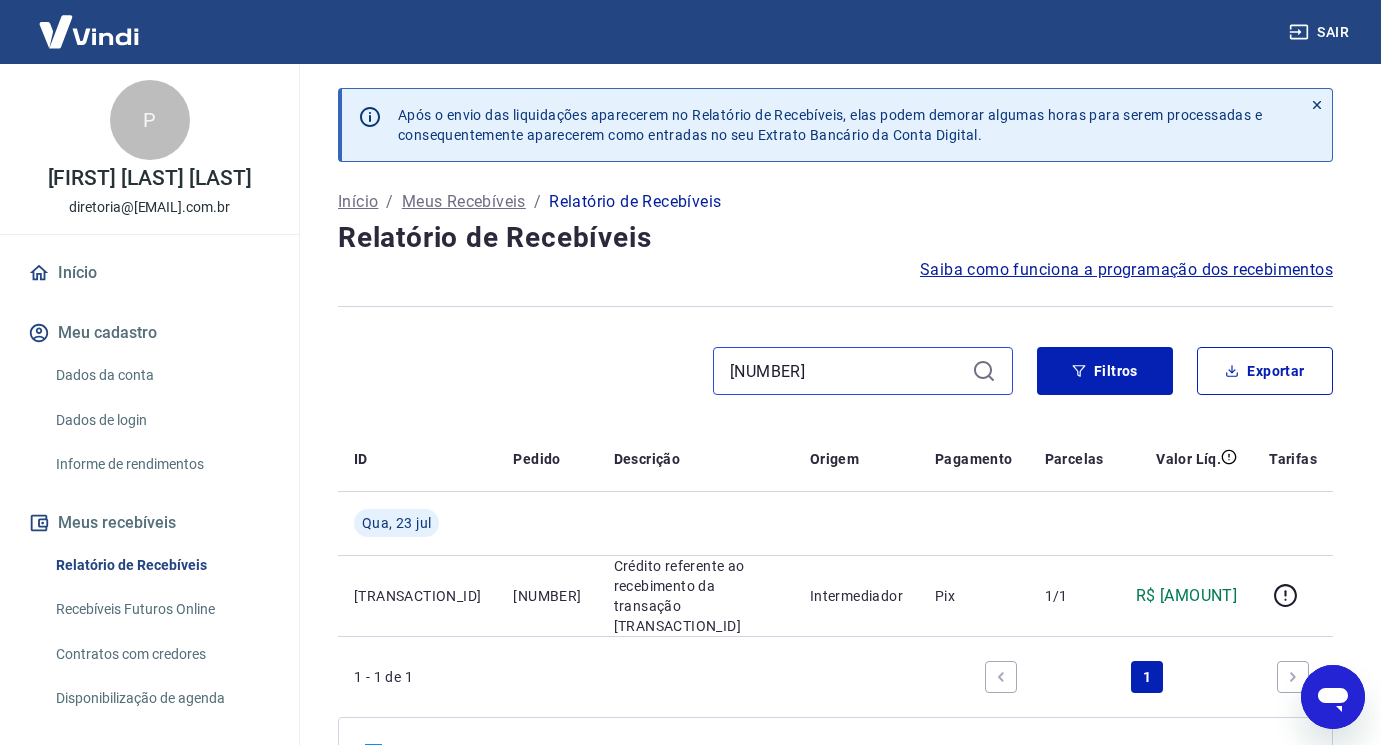 type on "[NUMBER]" 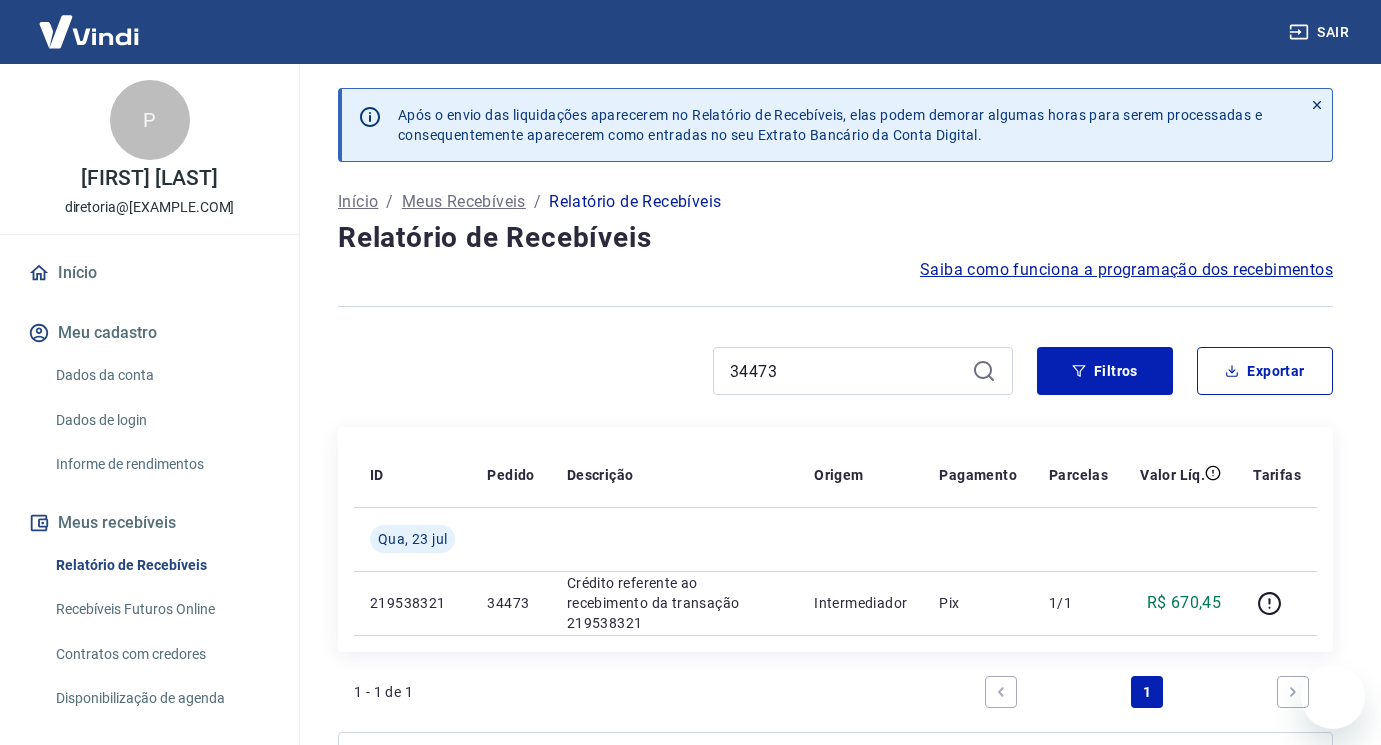 scroll, scrollTop: 0, scrollLeft: 0, axis: both 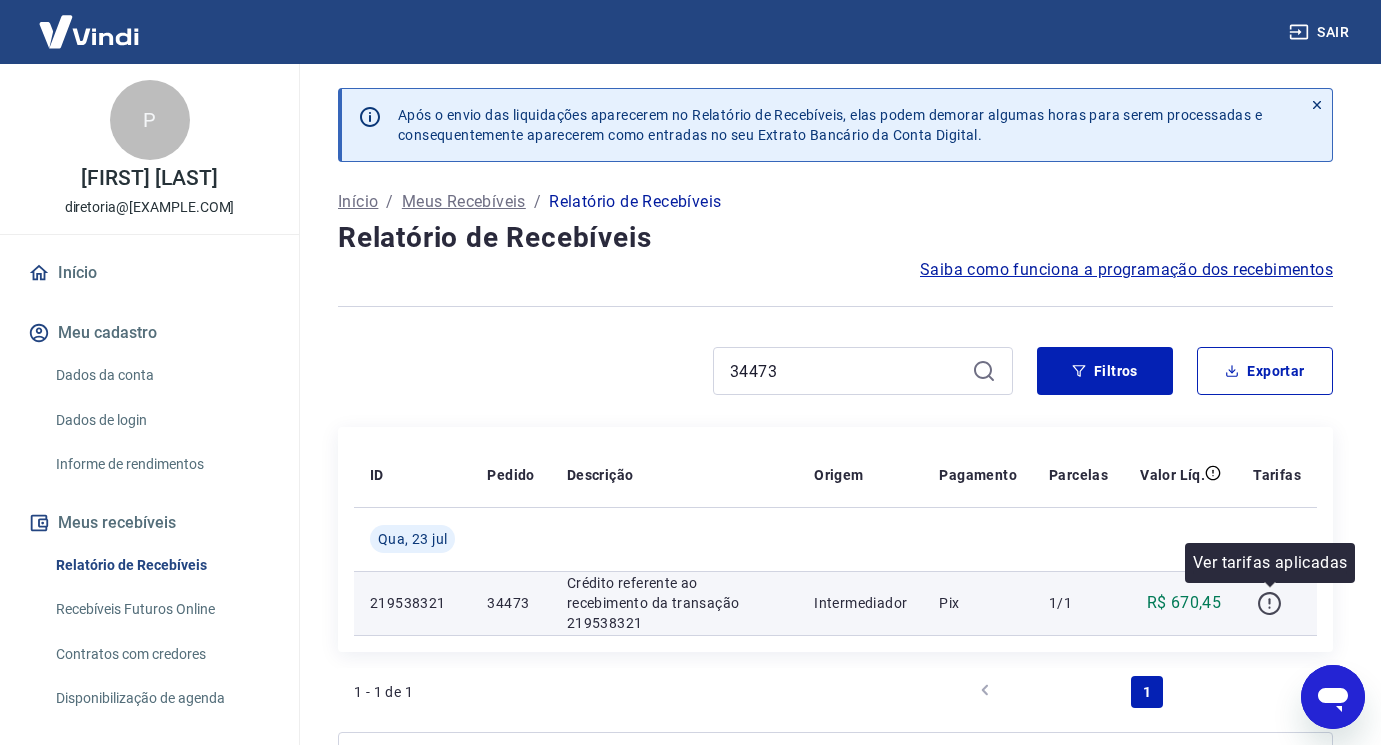 click 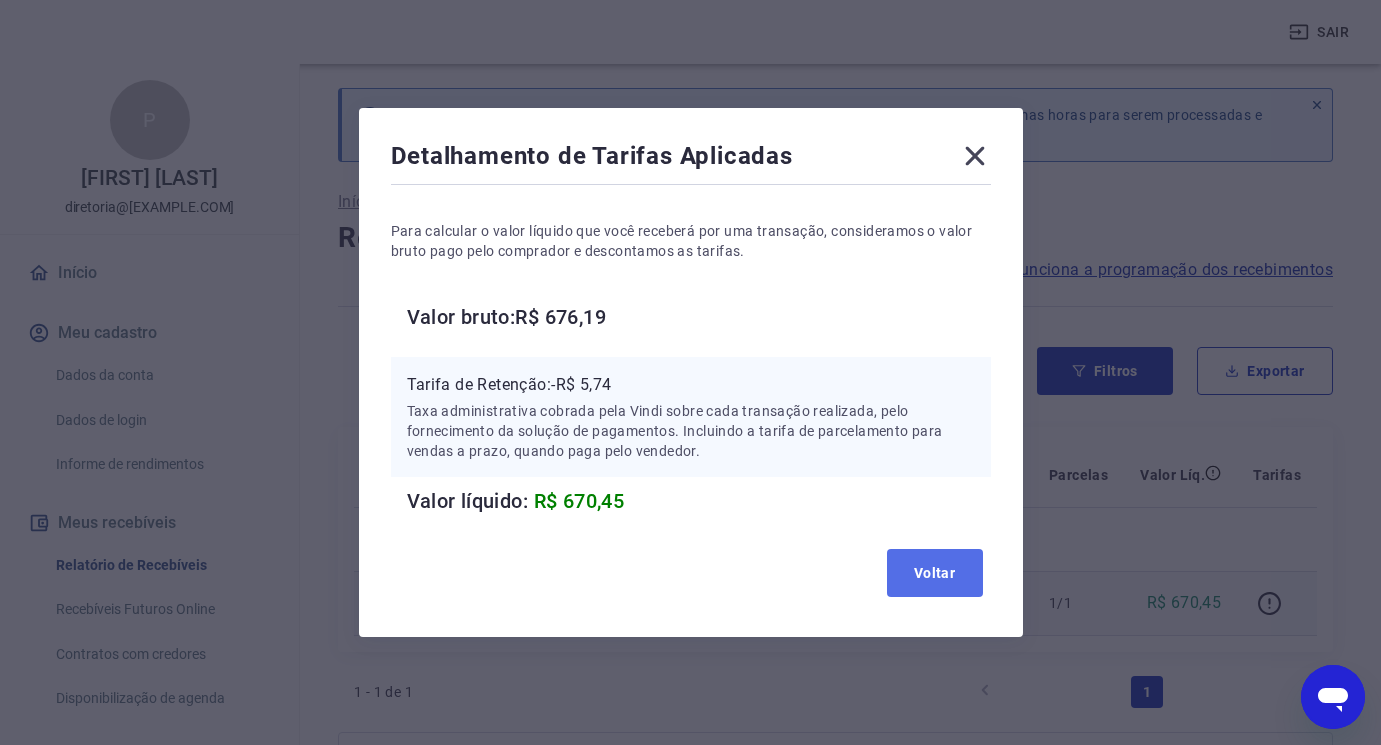 click on "Voltar" at bounding box center (935, 573) 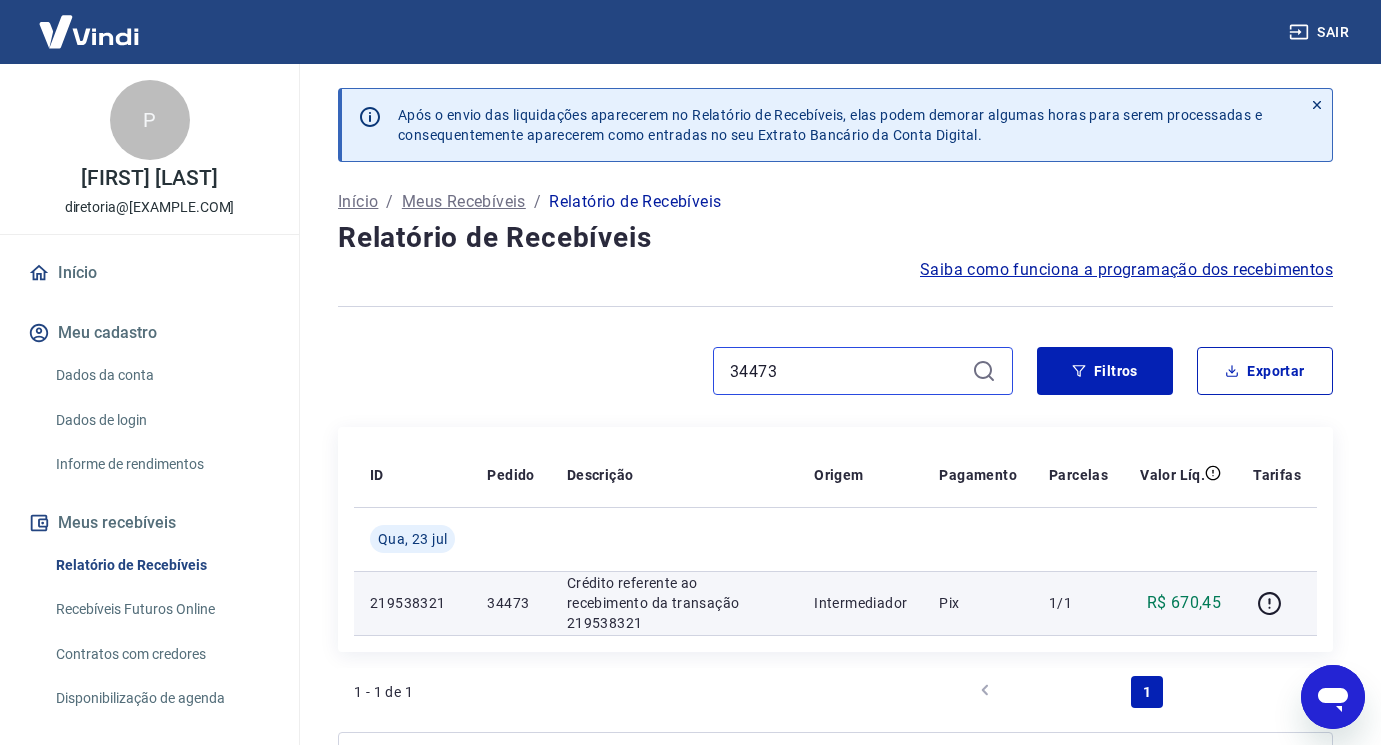 click on "34473" at bounding box center (847, 371) 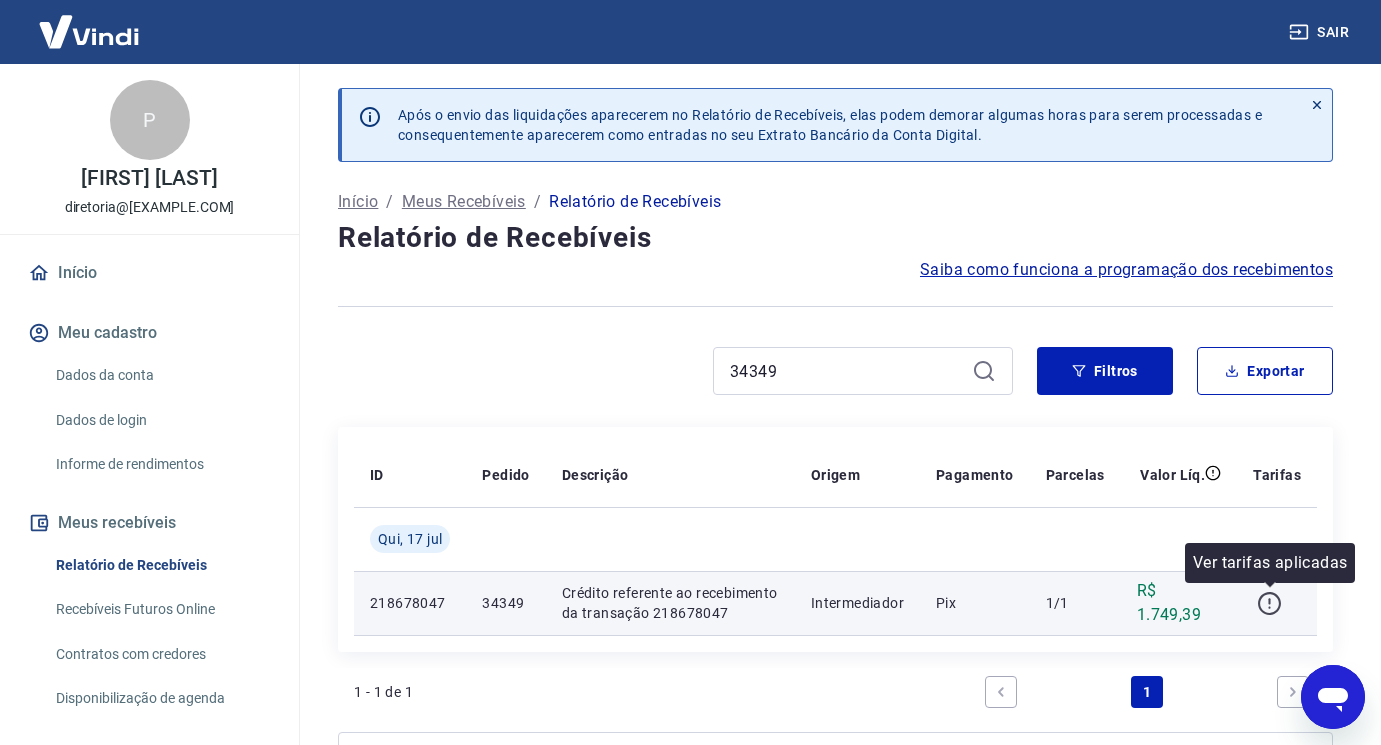 click 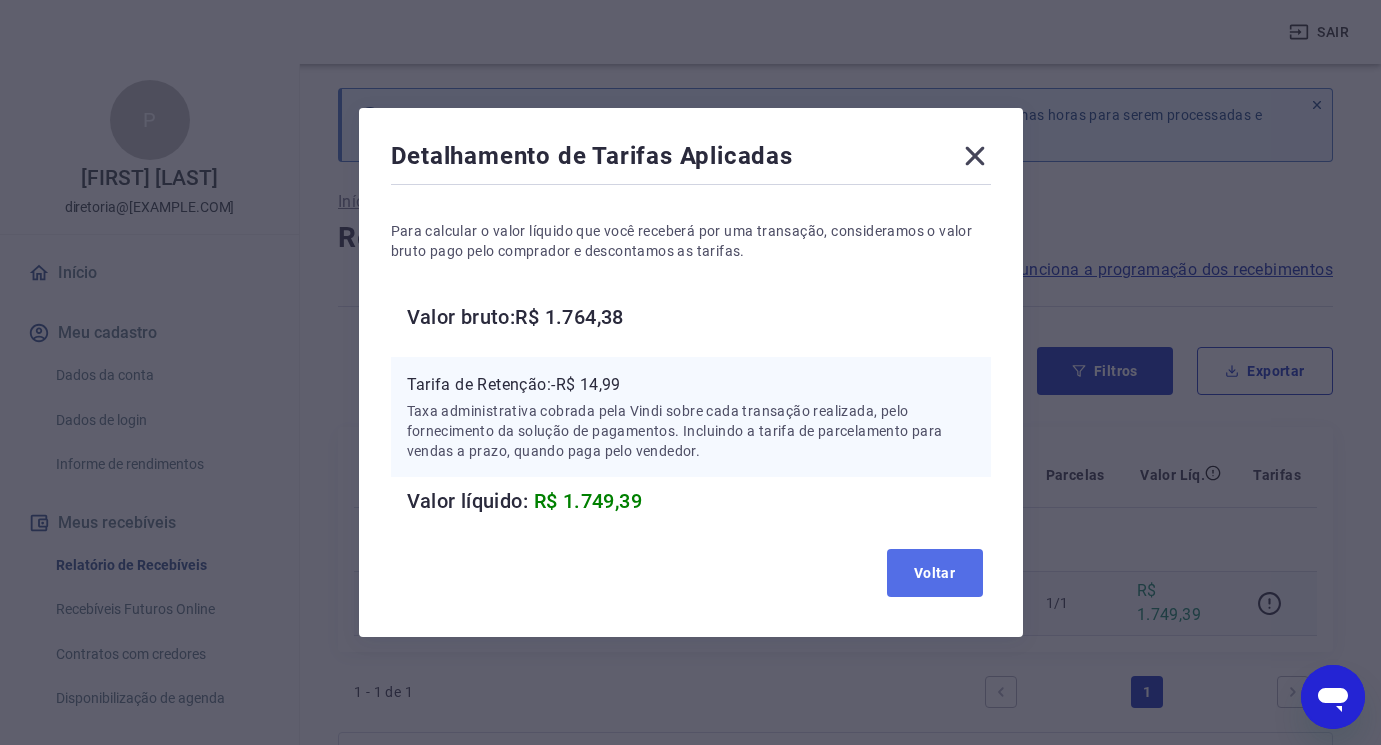 click on "Voltar" at bounding box center (935, 573) 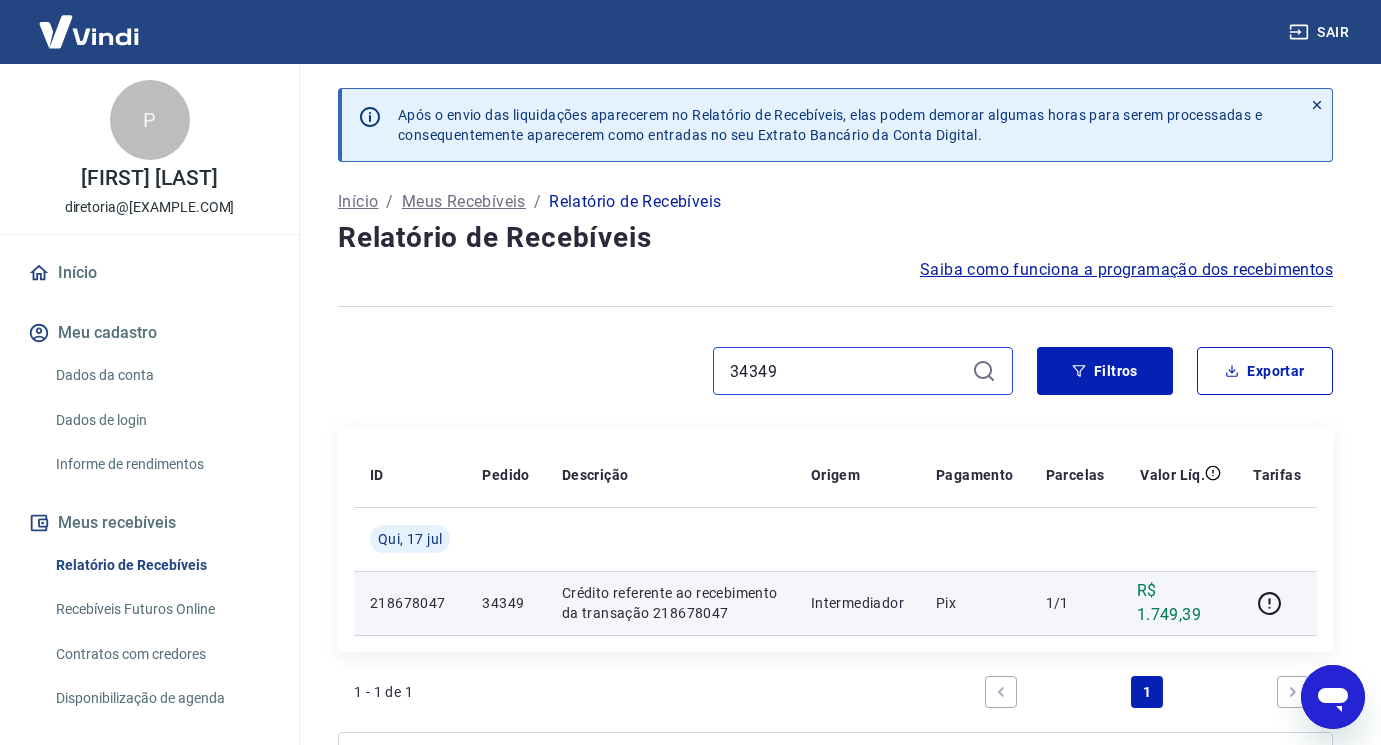 click on "34349" at bounding box center (847, 371) 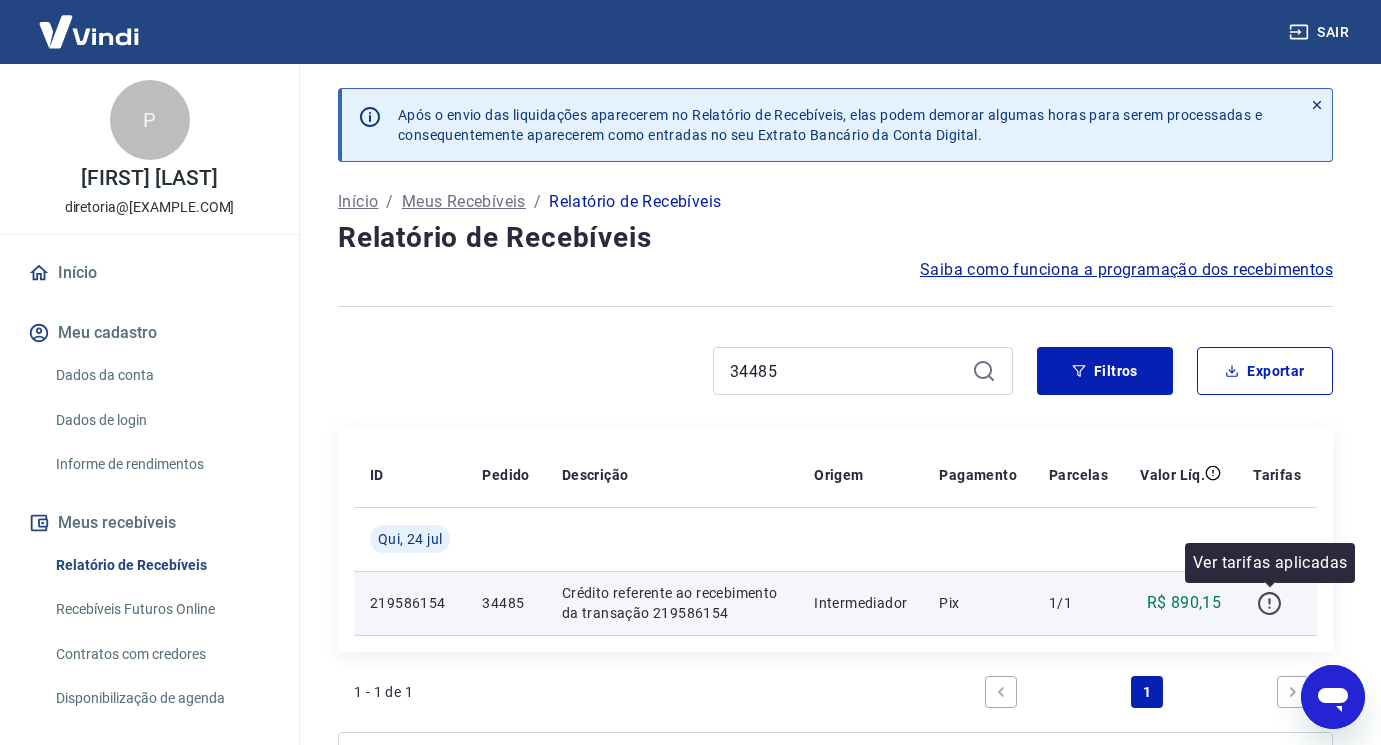 click 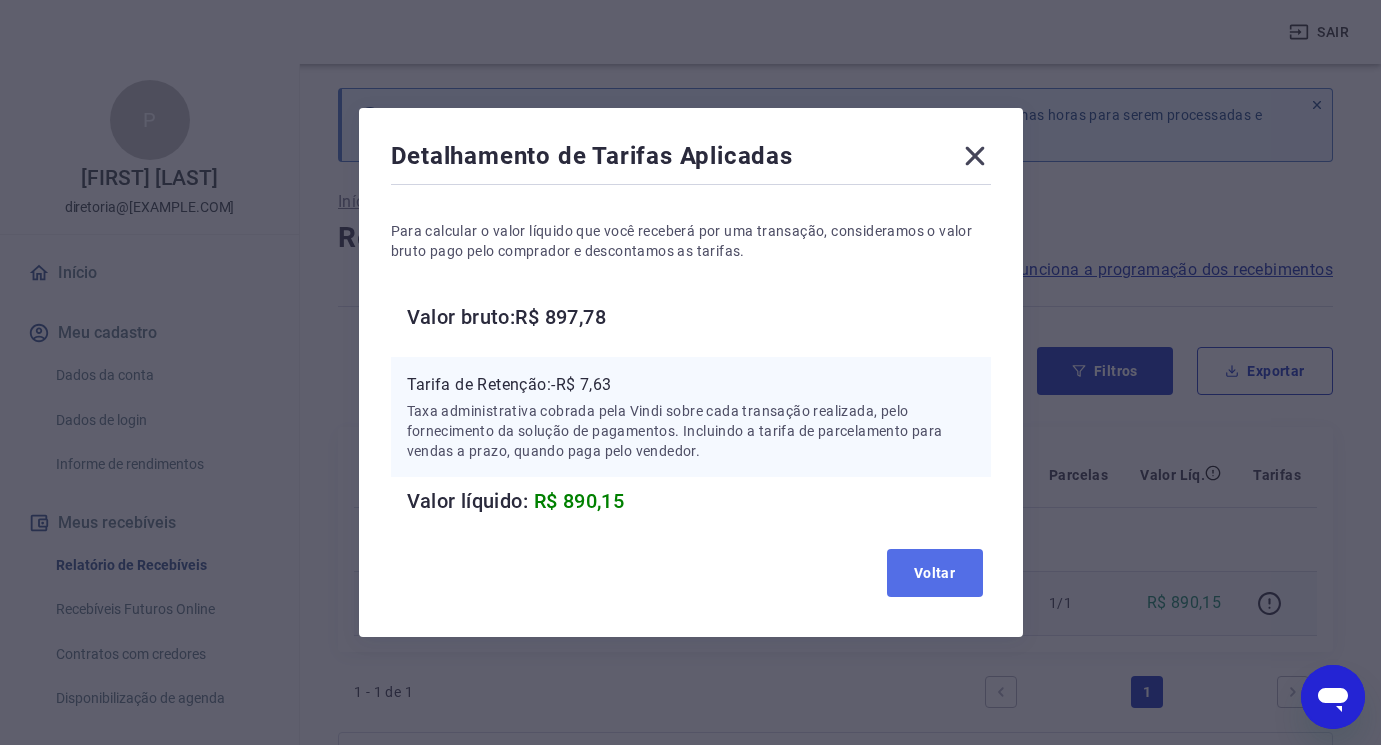 click on "Voltar" at bounding box center [935, 573] 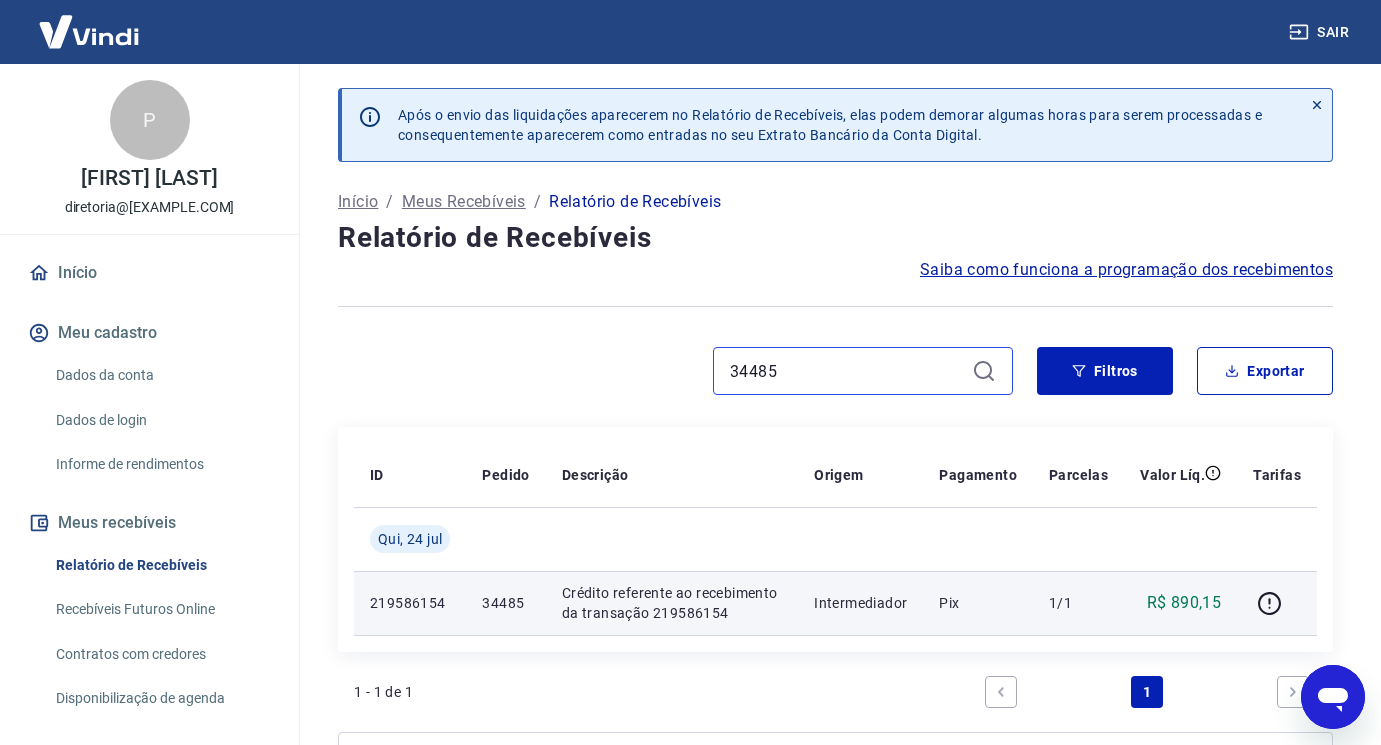 drag, startPoint x: 759, startPoint y: 372, endPoint x: 840, endPoint y: 375, distance: 81.055534 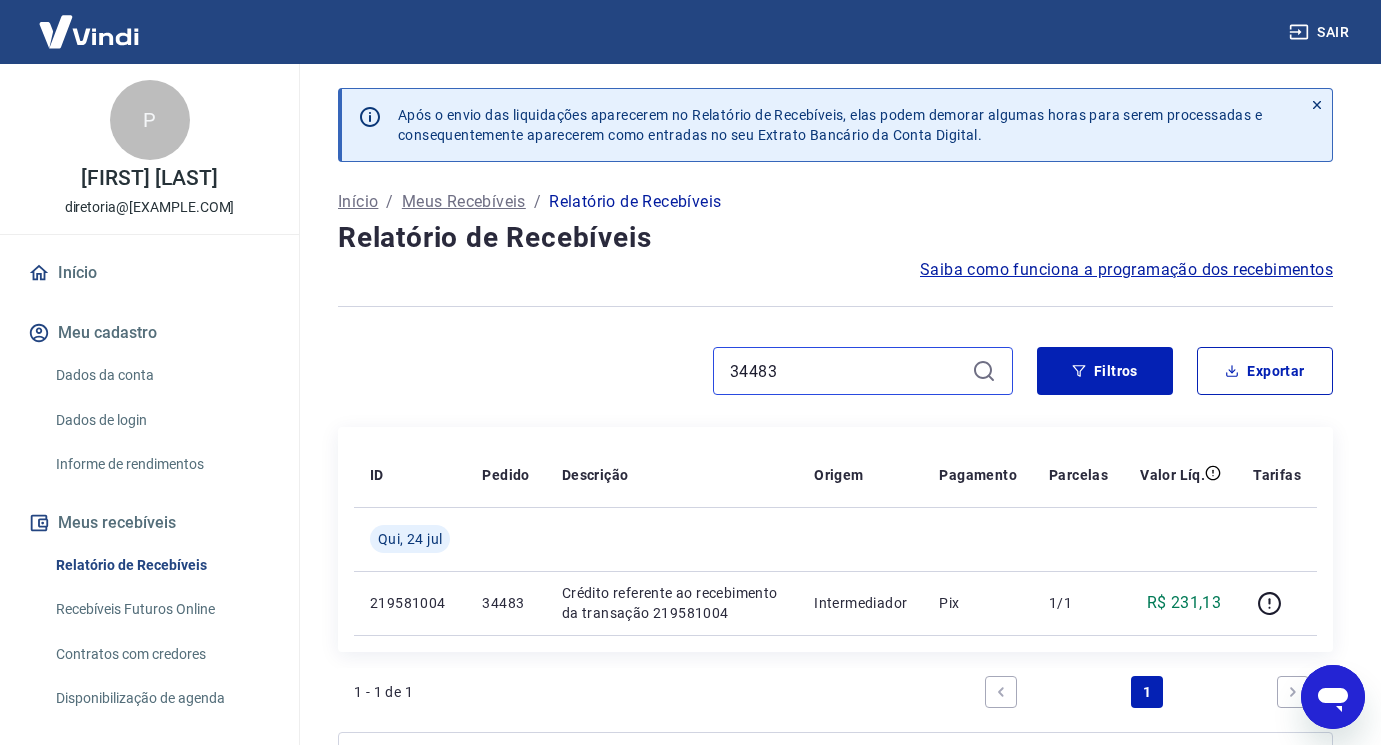type on "34483" 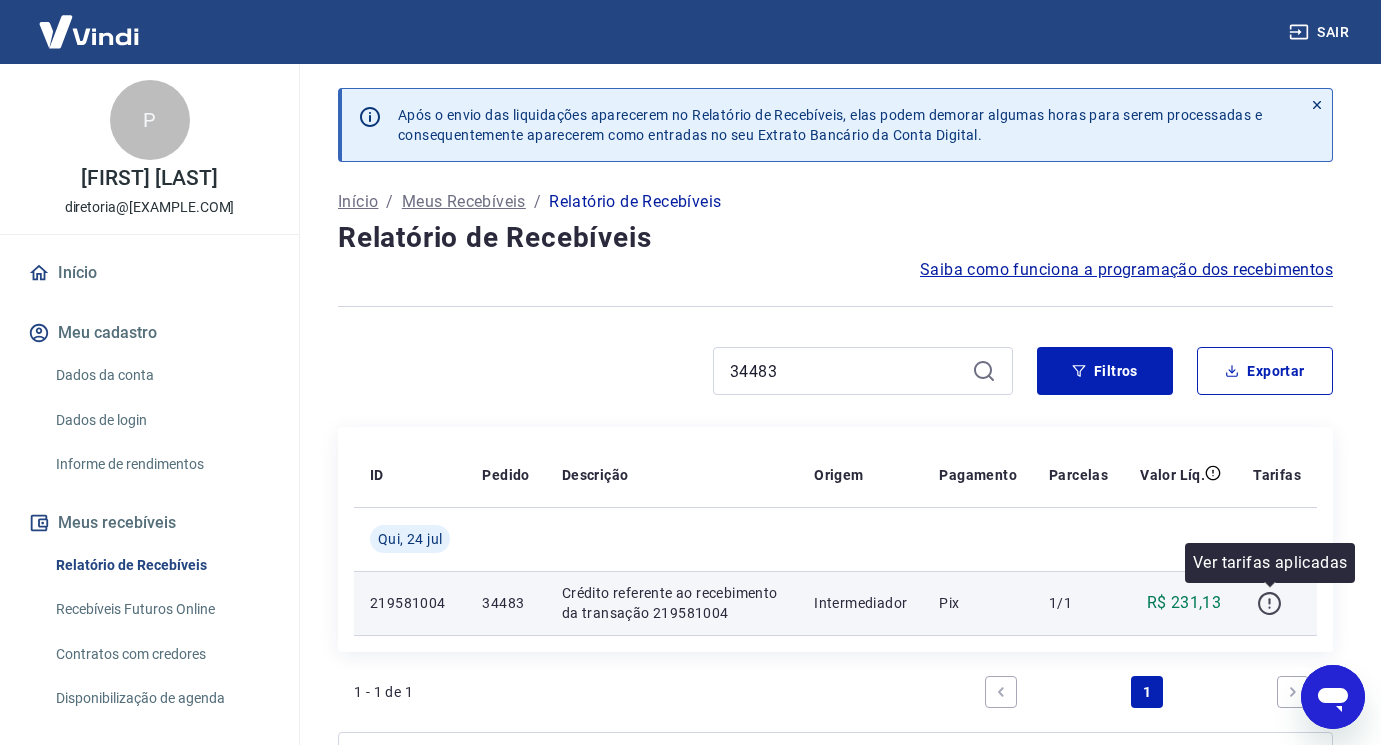 click 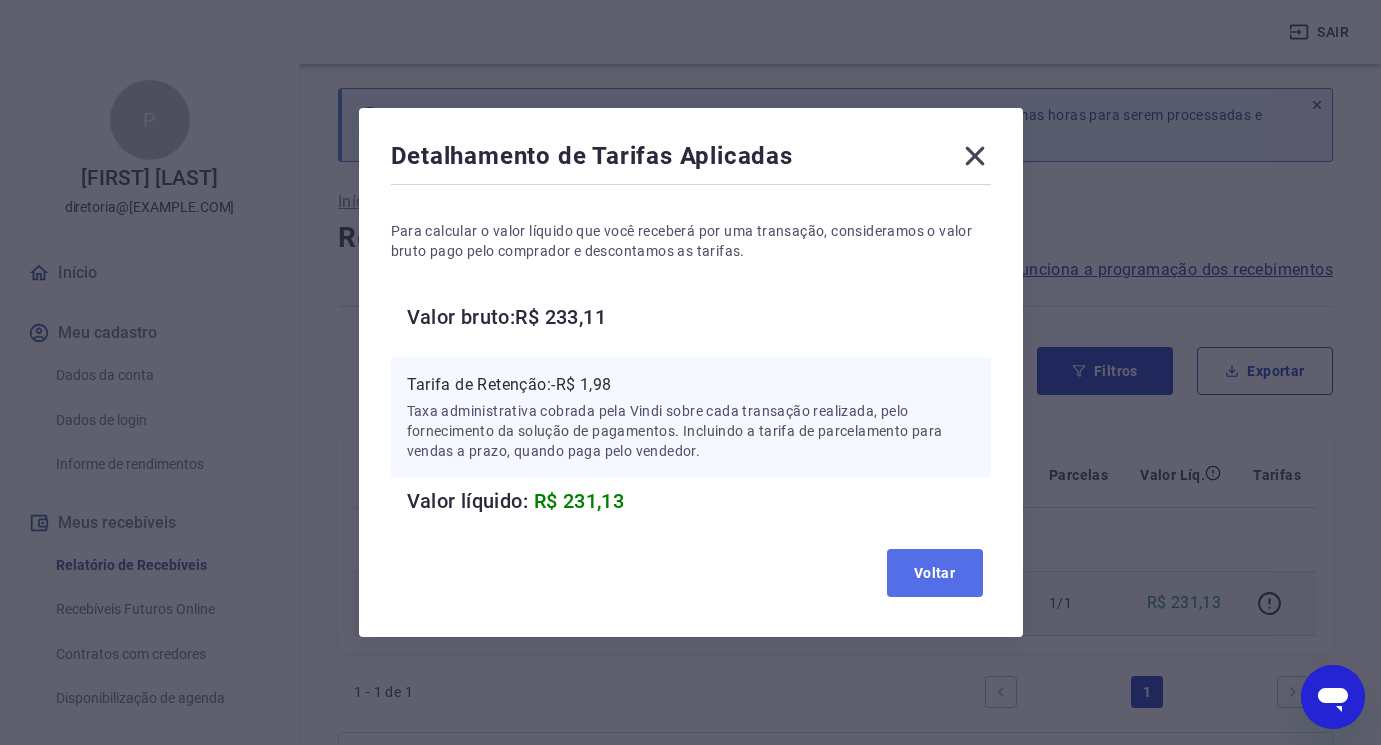click on "Voltar" at bounding box center [935, 573] 